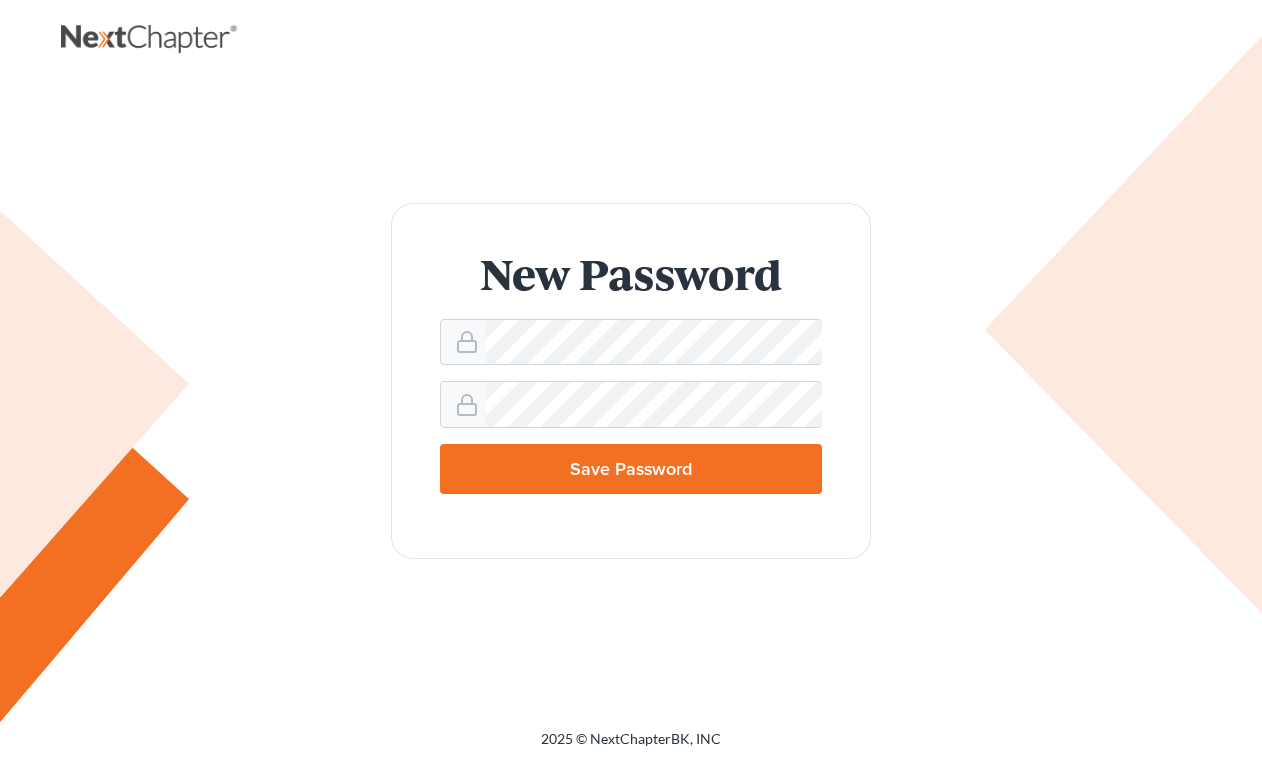 scroll, scrollTop: 0, scrollLeft: 0, axis: both 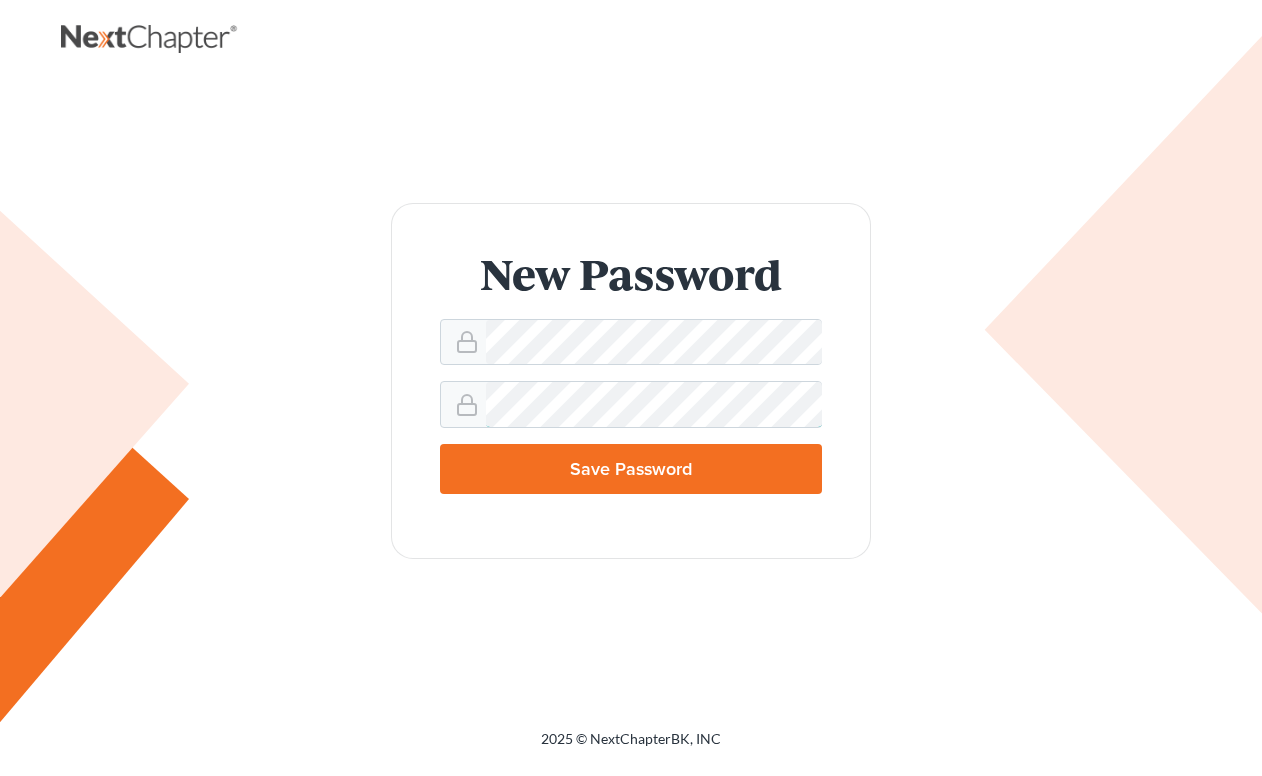 click on "Save Password" at bounding box center [631, 469] 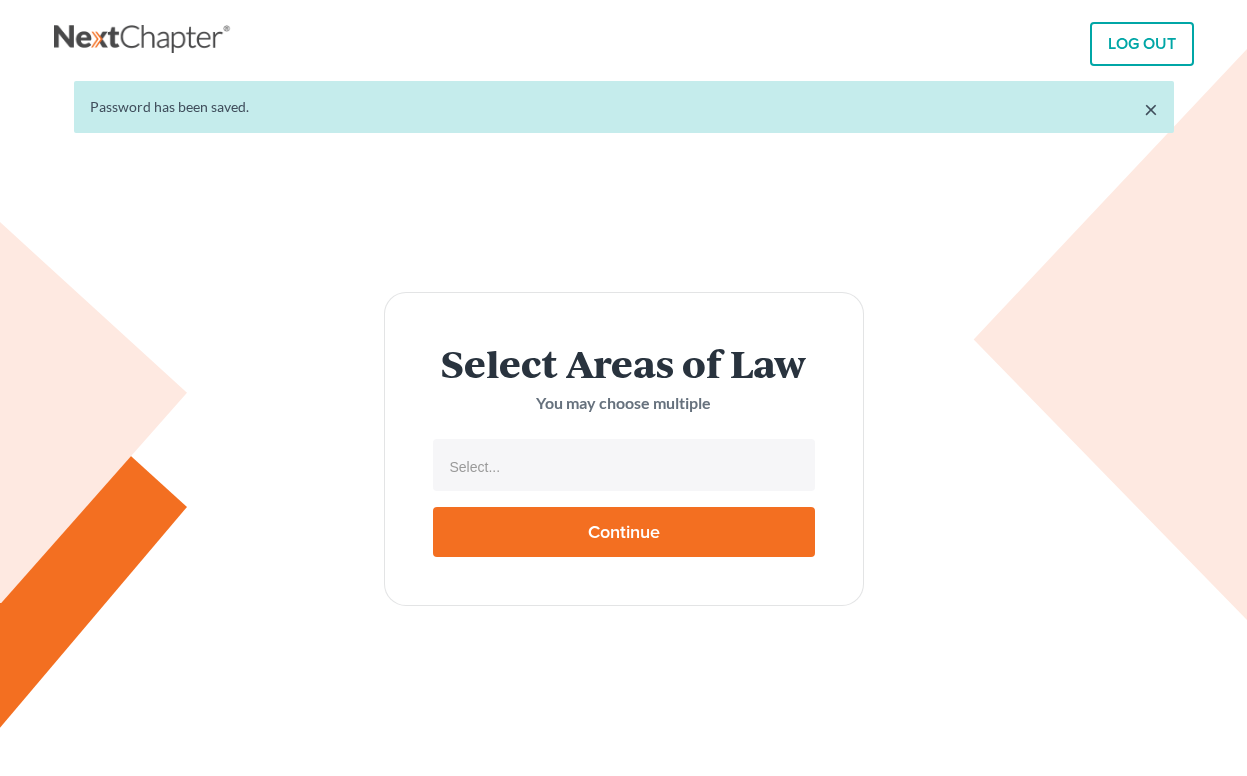 select 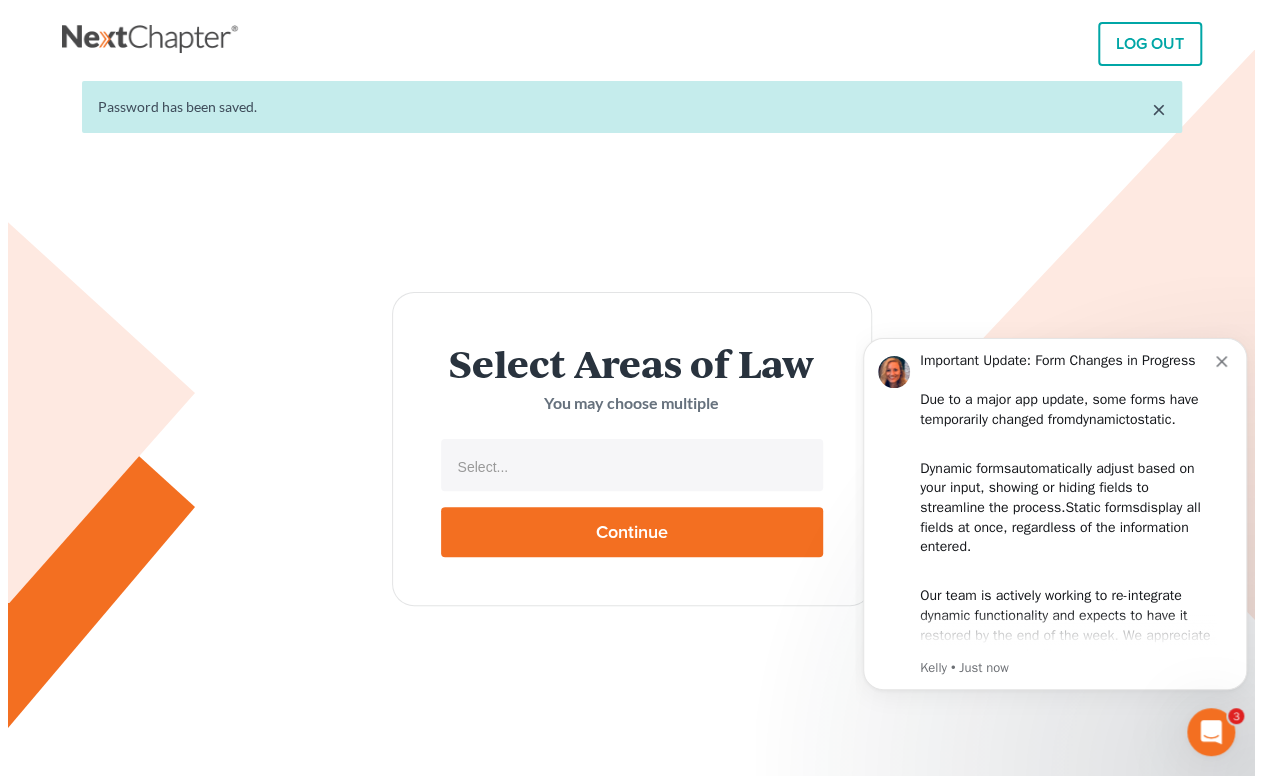 scroll, scrollTop: 0, scrollLeft: 0, axis: both 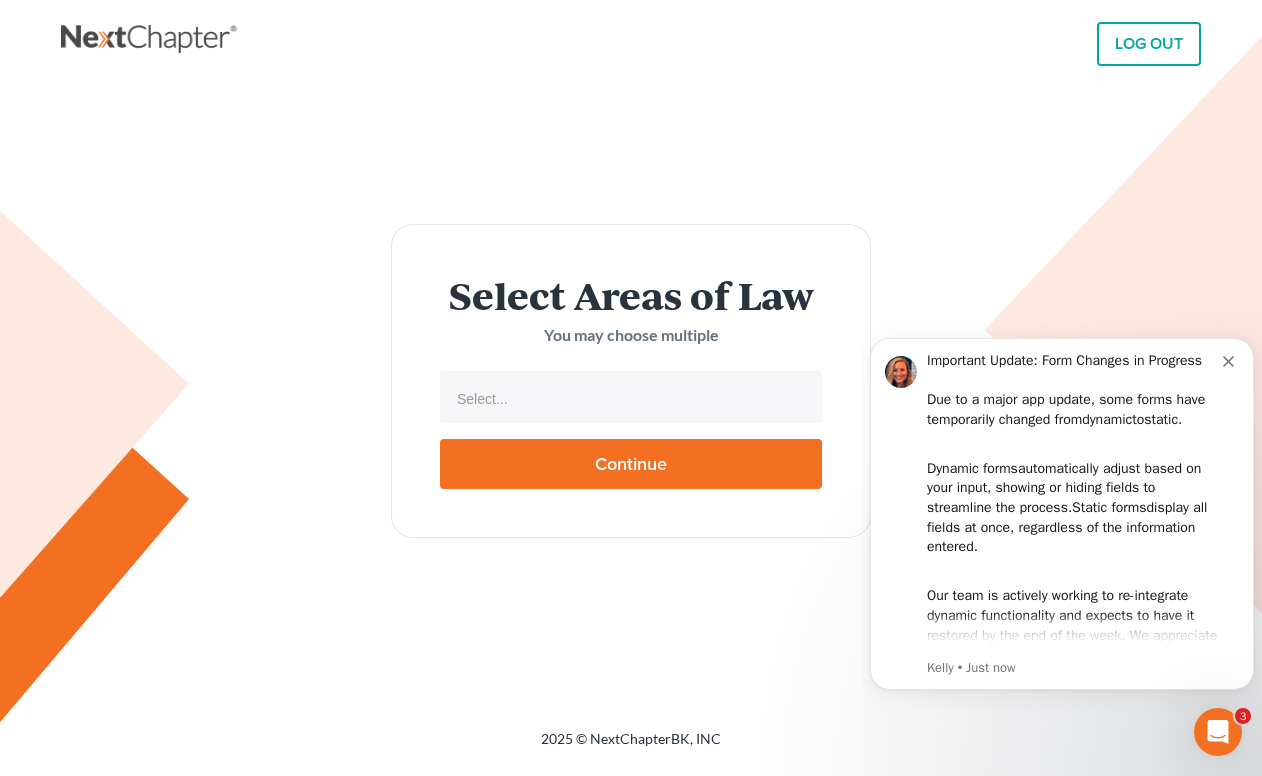 click on "Select Areas of Law You may choose multiple         Select...            No matches found Bankruptcy
Immigration Law
Personal and Family Law
Trusts and Estate Planning Law
Probate Law
Labor and Employment Law
Criminal Law
Civil Litigation and Disputes
Transactional Law
Corporate Law
Intellectual Property Law Continue" at bounding box center [631, 380] 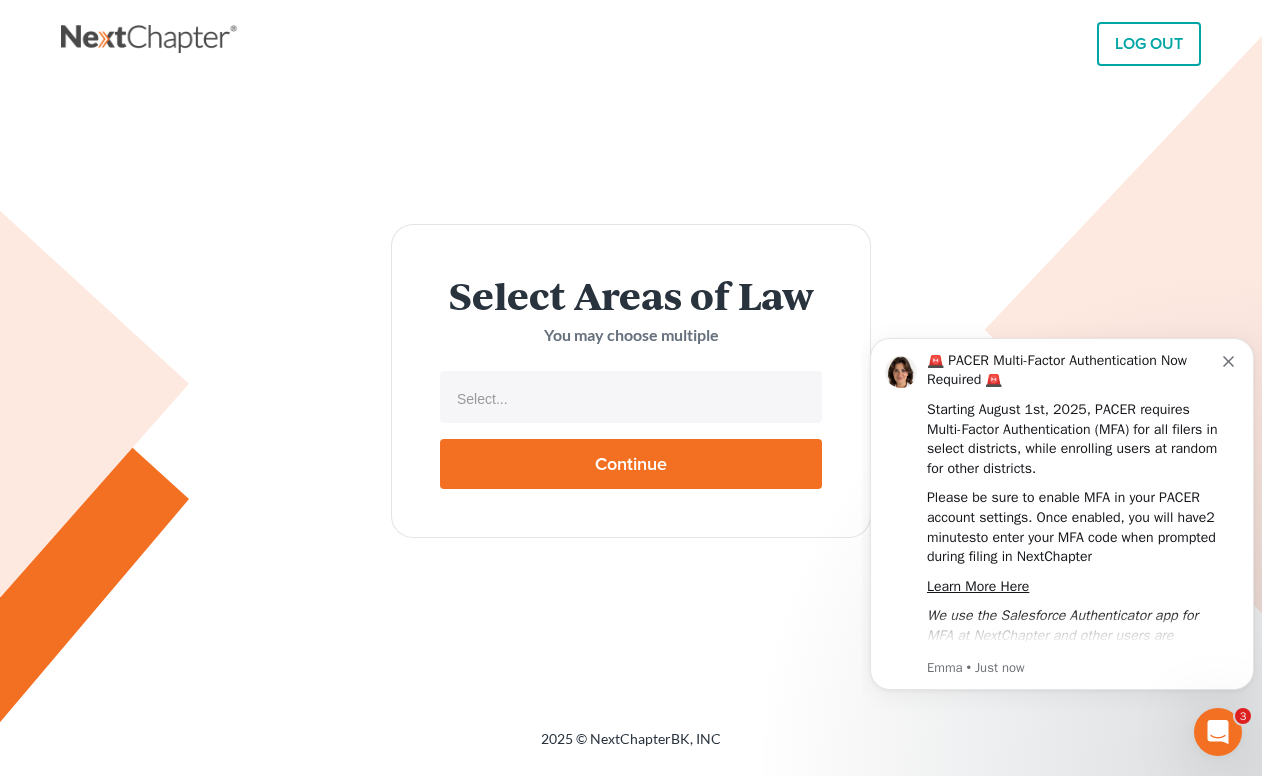 type 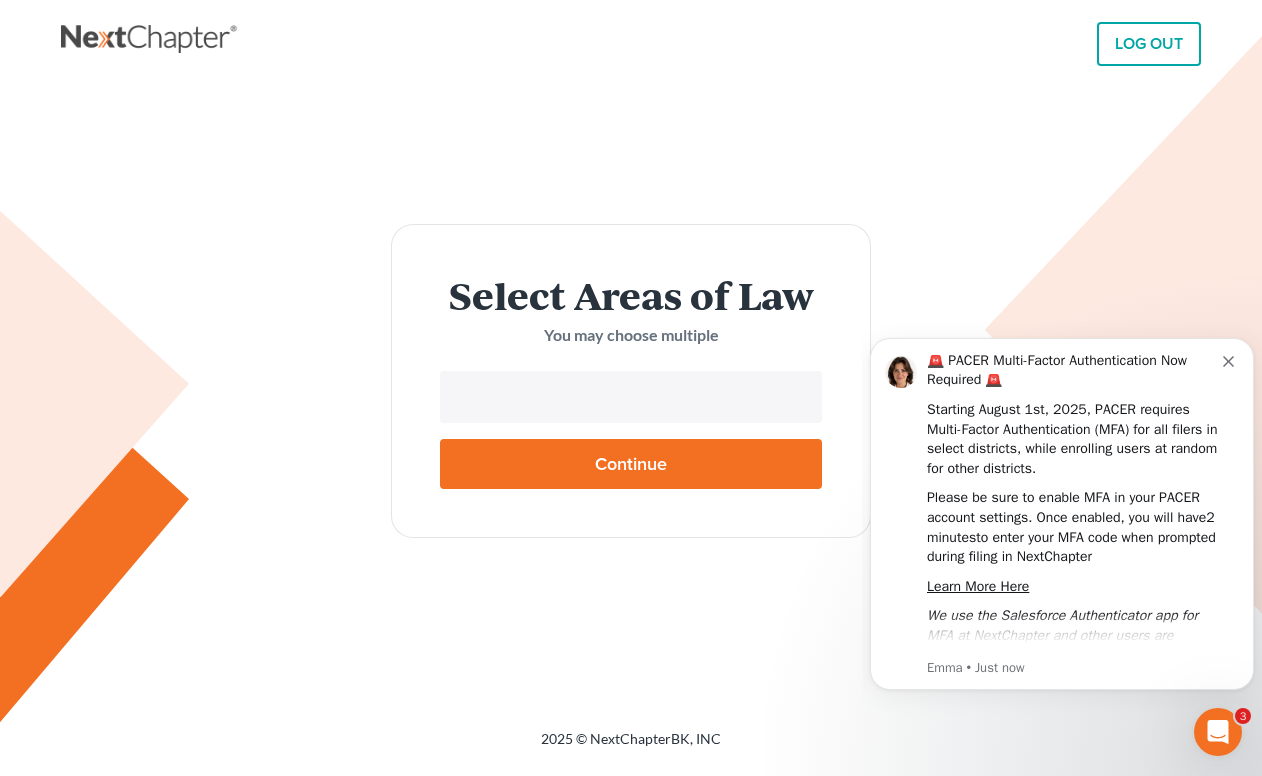 click at bounding box center (629, 399) 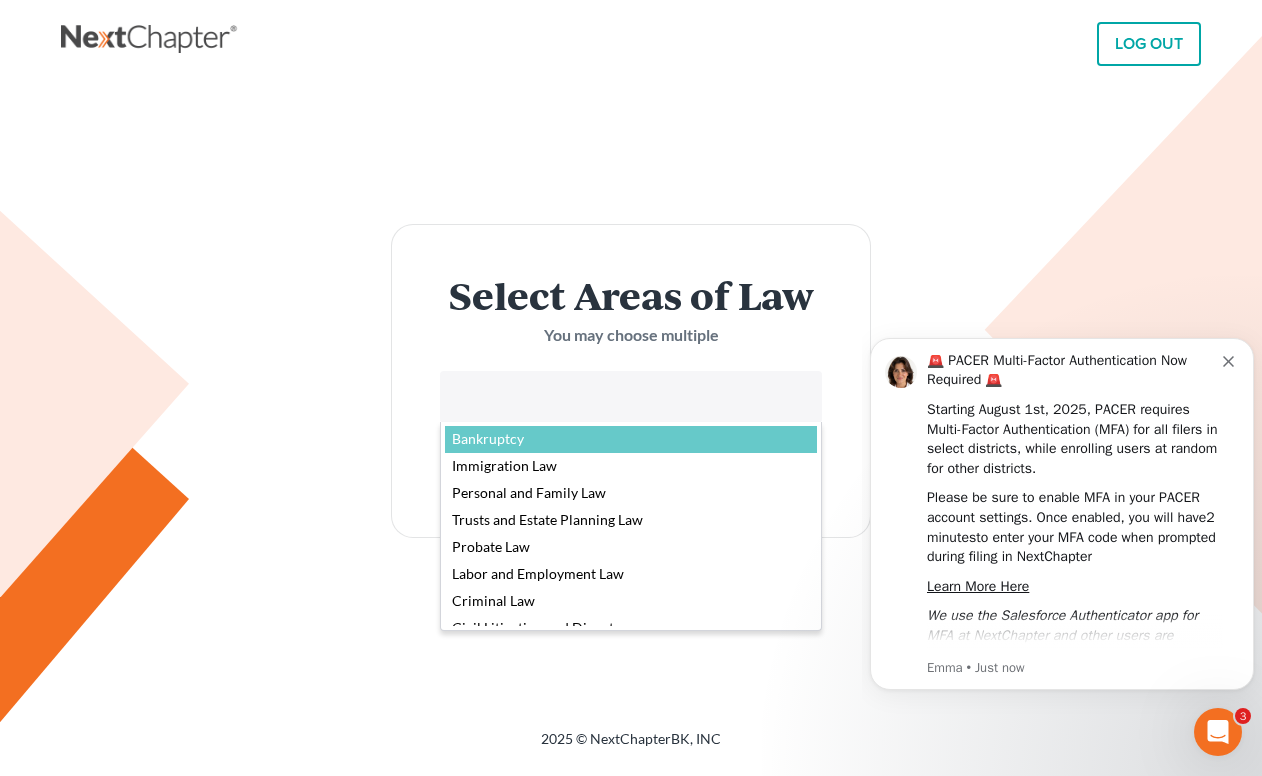 select on "4556" 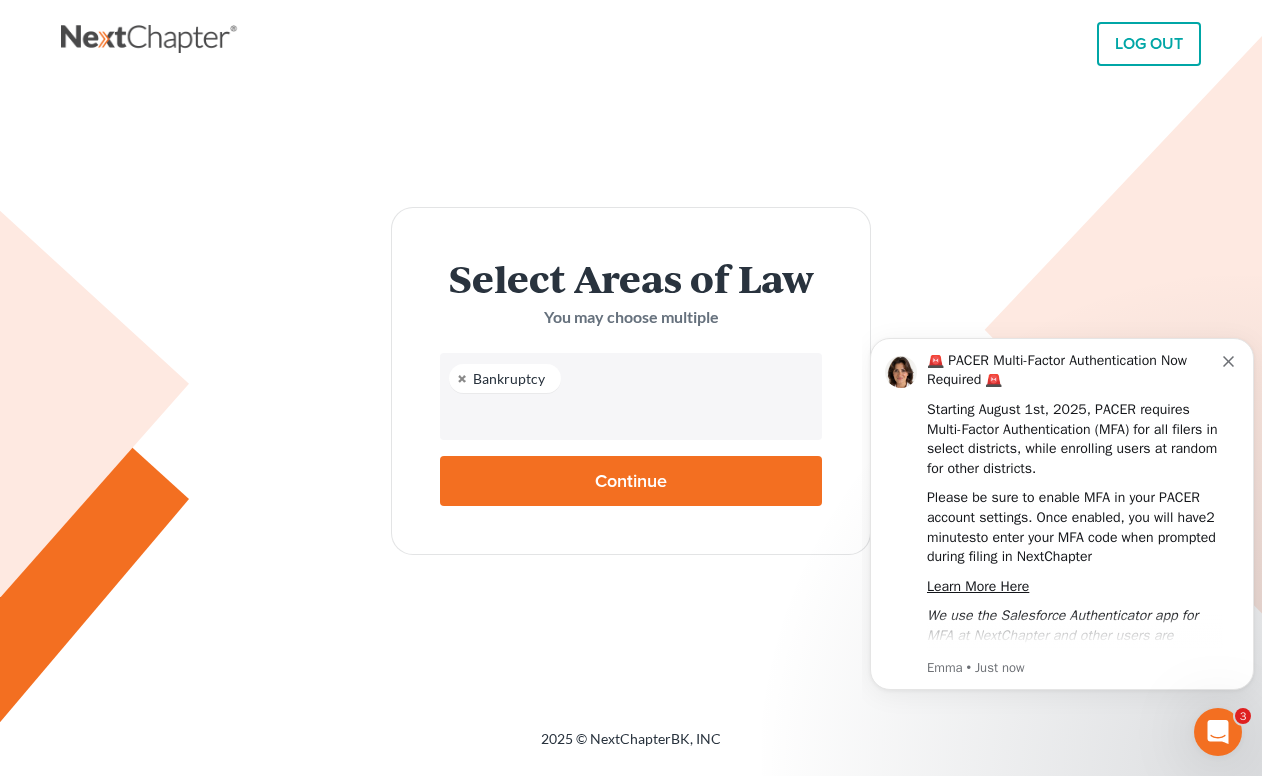 click on "Continue" at bounding box center [631, 481] 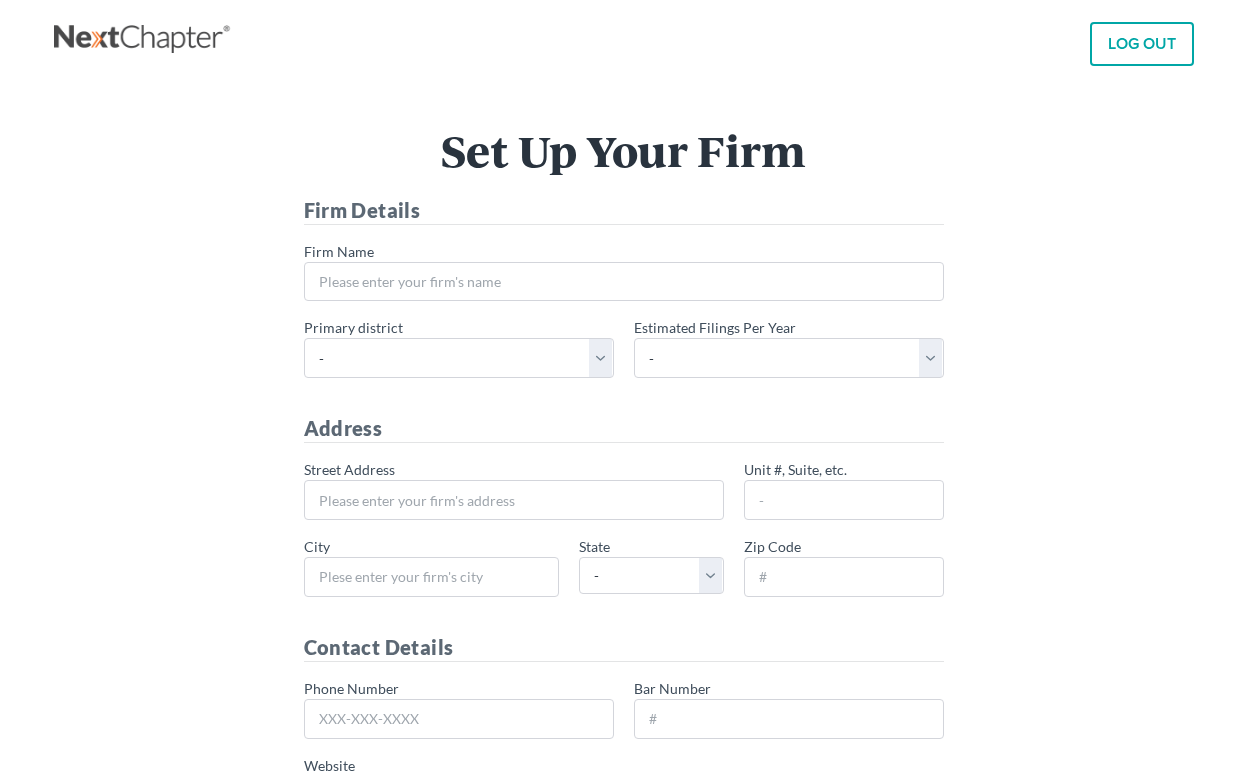 scroll, scrollTop: 0, scrollLeft: 0, axis: both 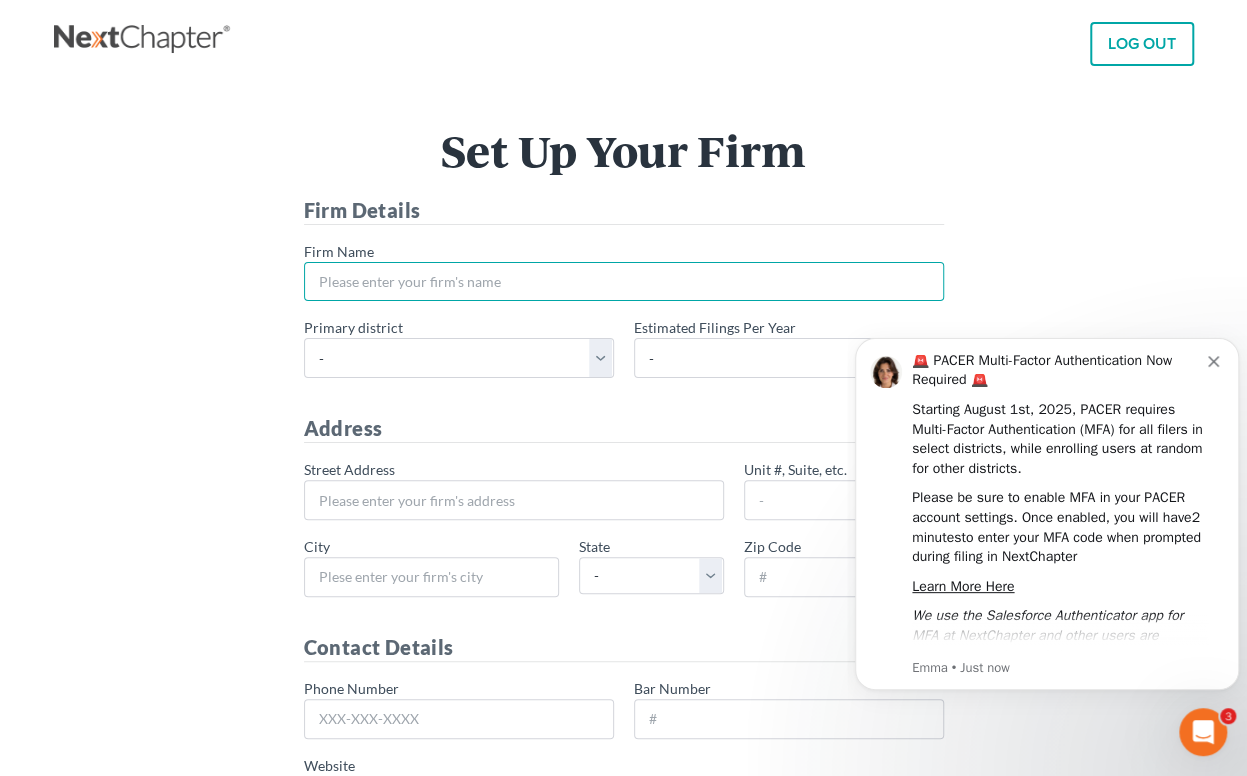 click on "*  Firm Name" at bounding box center [624, 282] 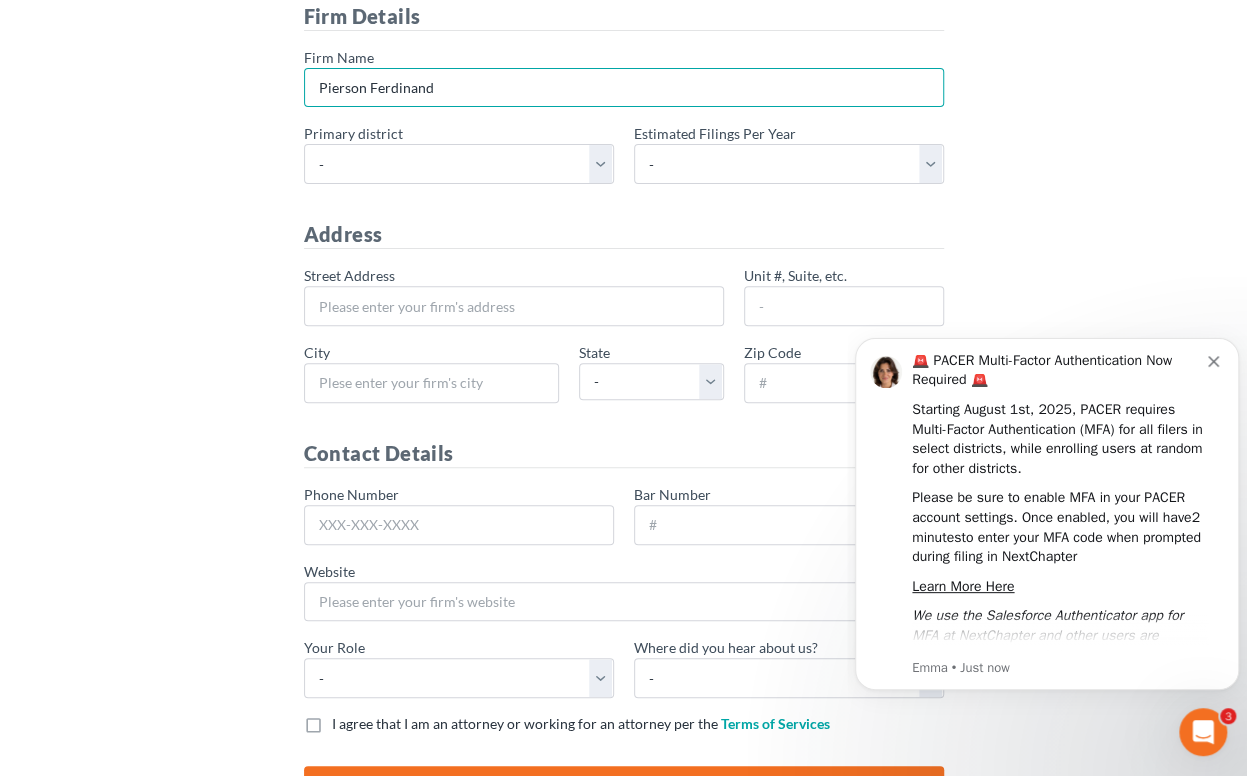 scroll, scrollTop: 200, scrollLeft: 0, axis: vertical 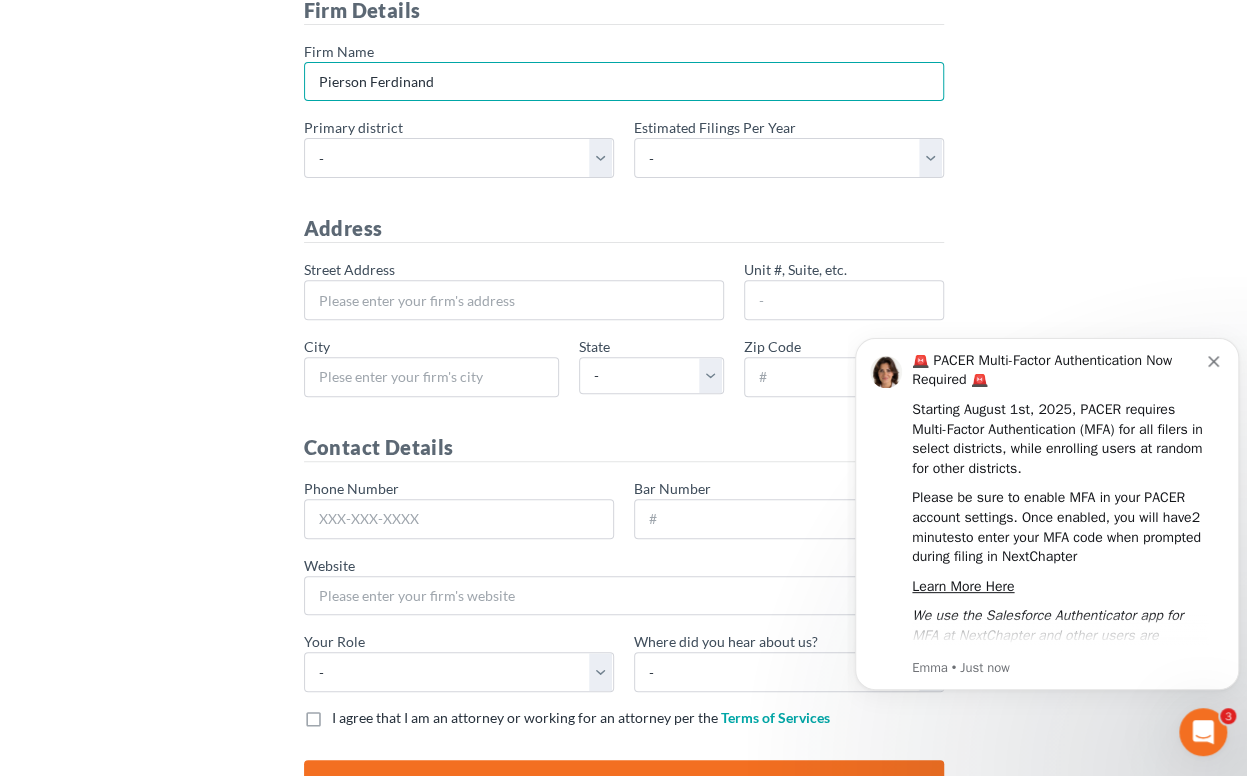 type on "Pierson Ferdinand" 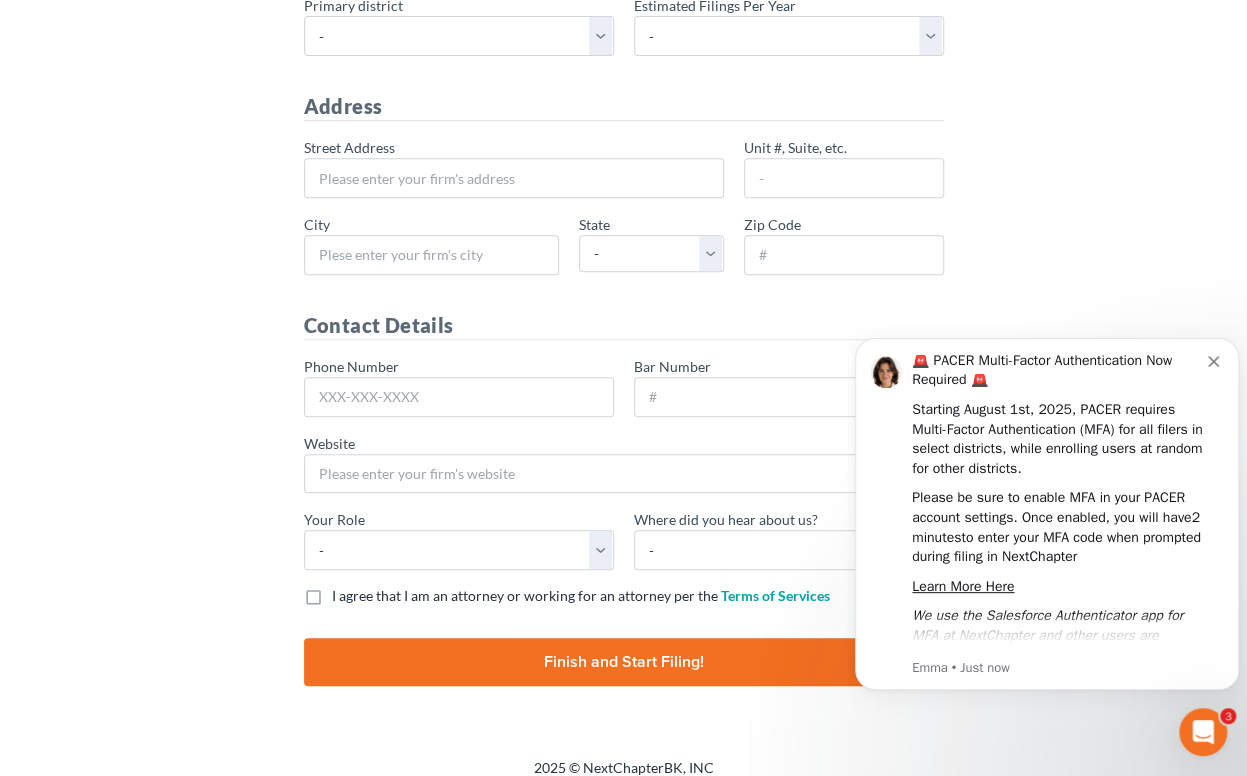 scroll, scrollTop: 334, scrollLeft: 0, axis: vertical 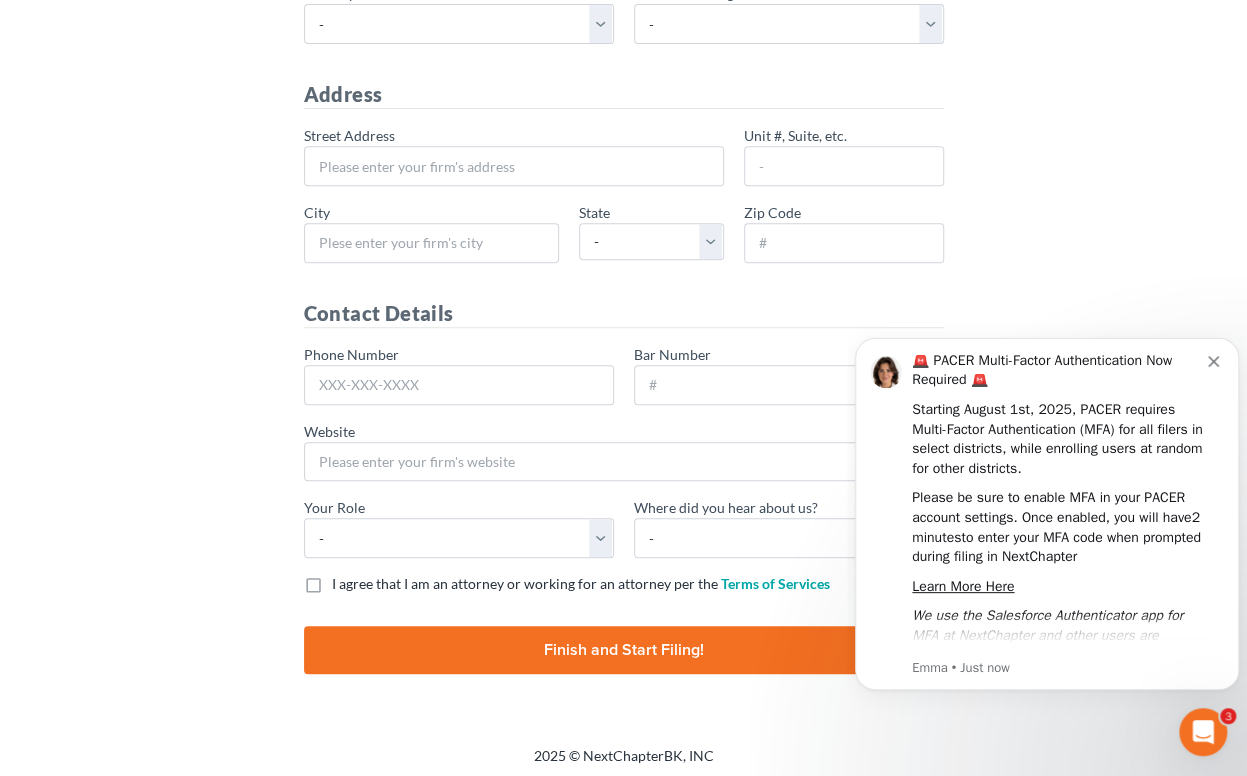 click 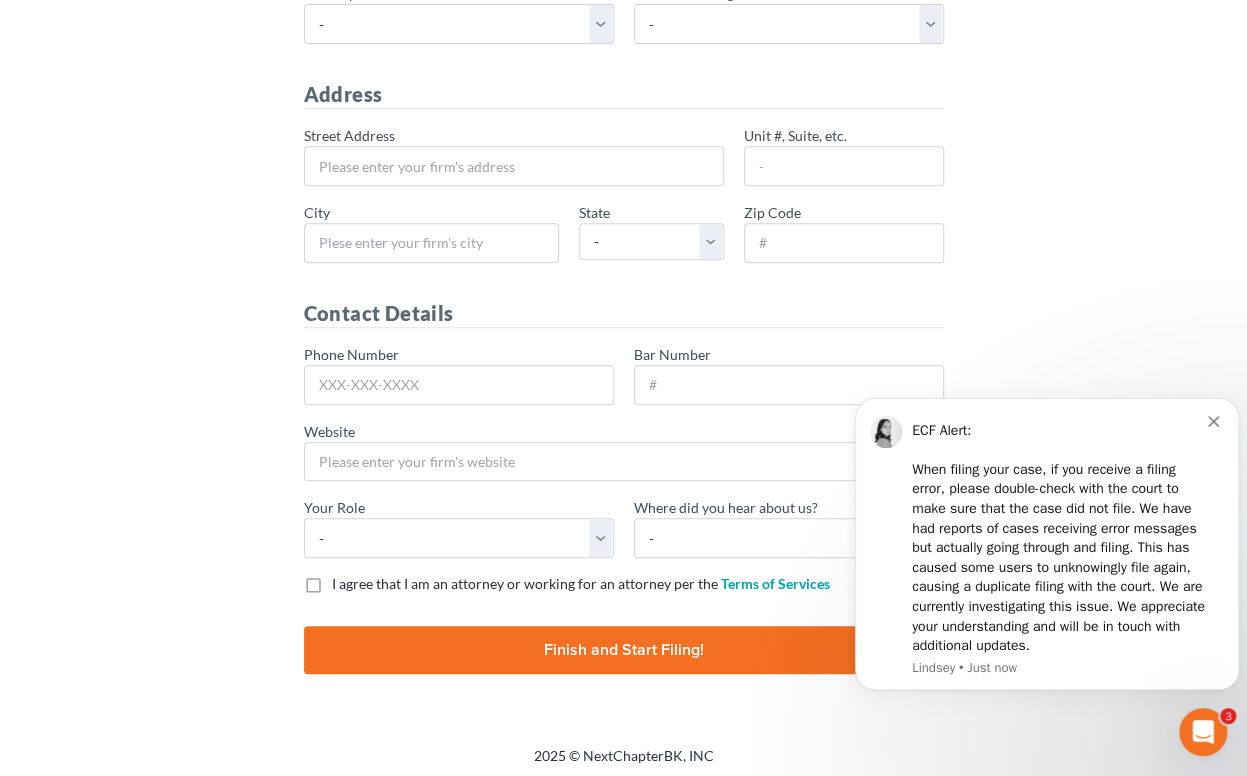 click 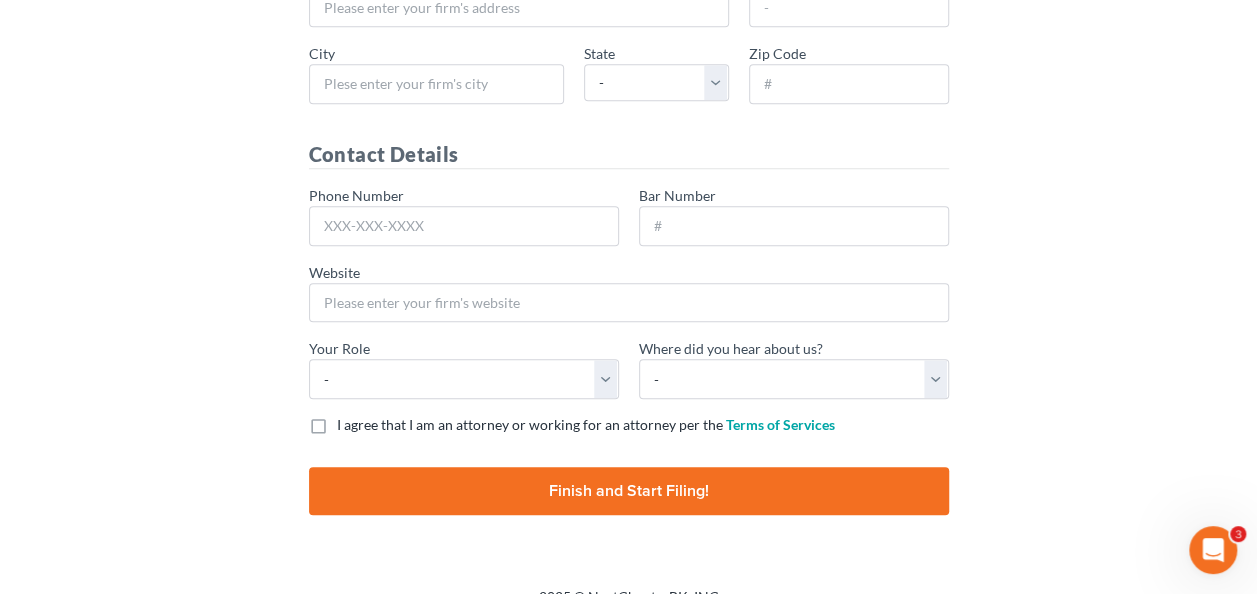 scroll, scrollTop: 516, scrollLeft: 0, axis: vertical 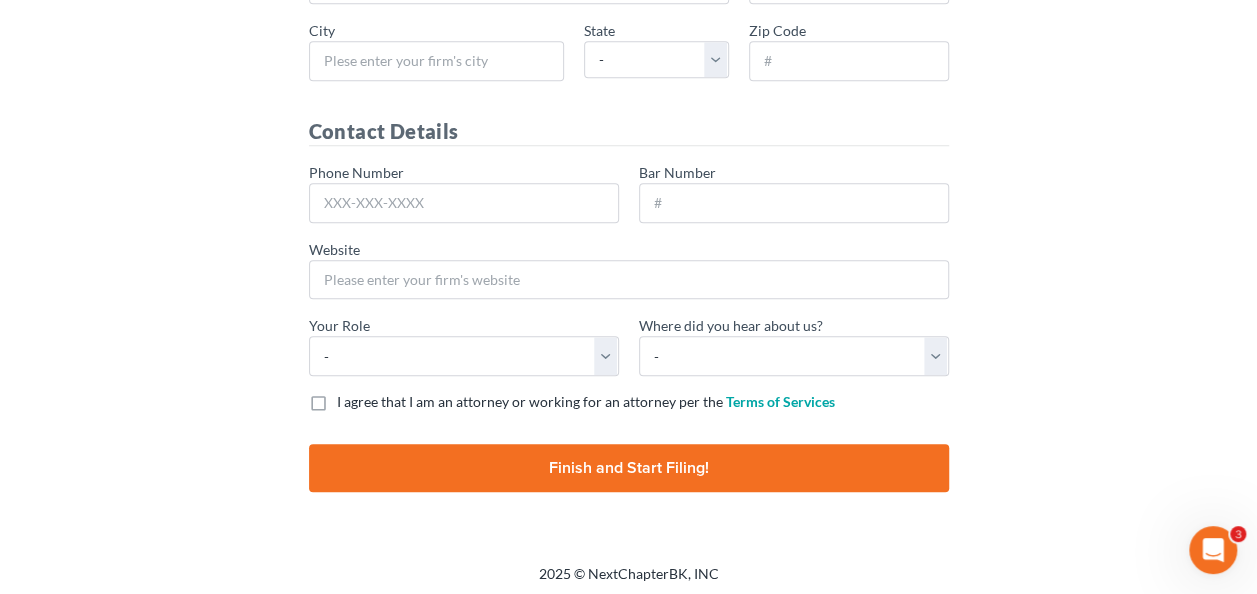 click on "I agree that I am an attorney or working for an attorney per the   Terms of Services" at bounding box center (586, 402) 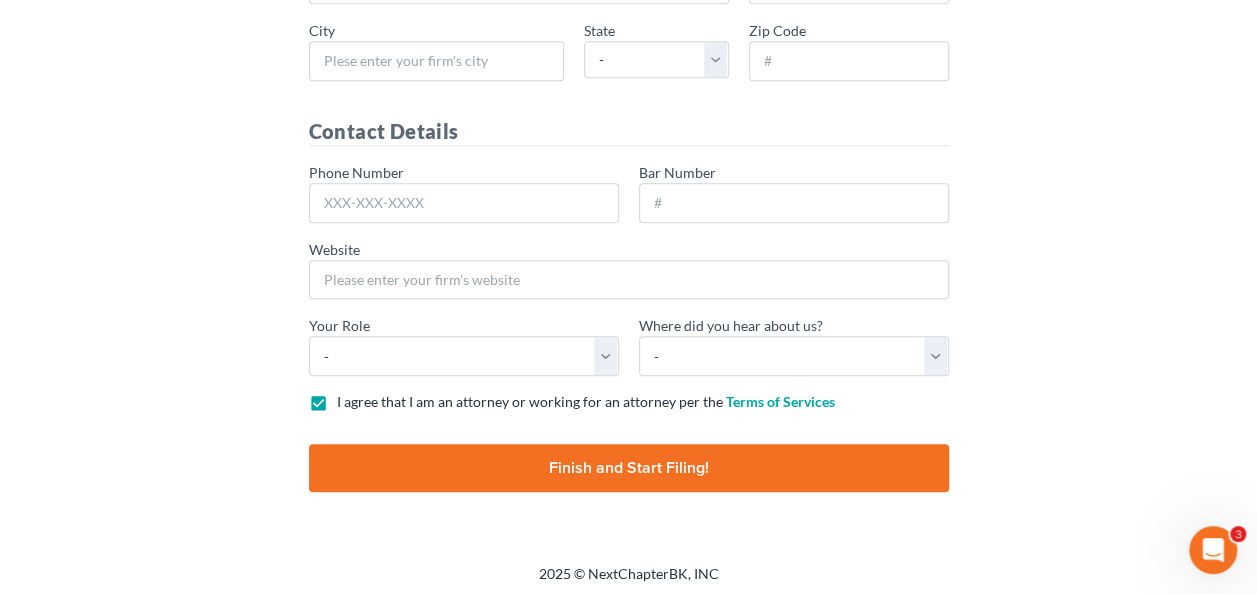 click on "Finish and Start Filing!" at bounding box center [629, 468] 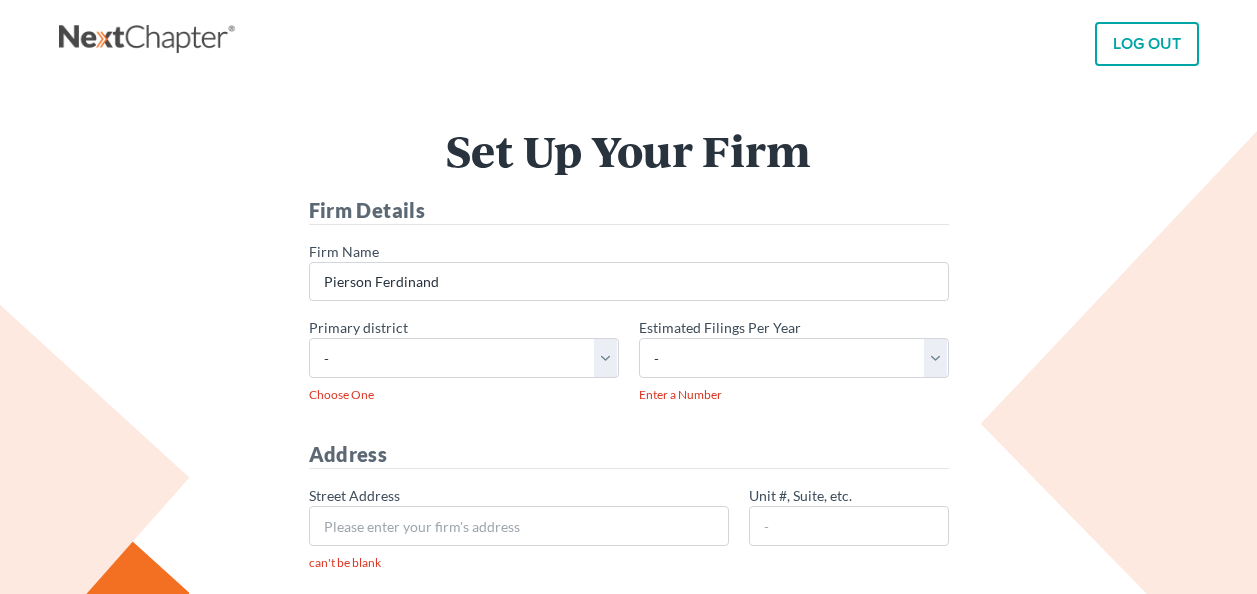 scroll, scrollTop: 0, scrollLeft: 0, axis: both 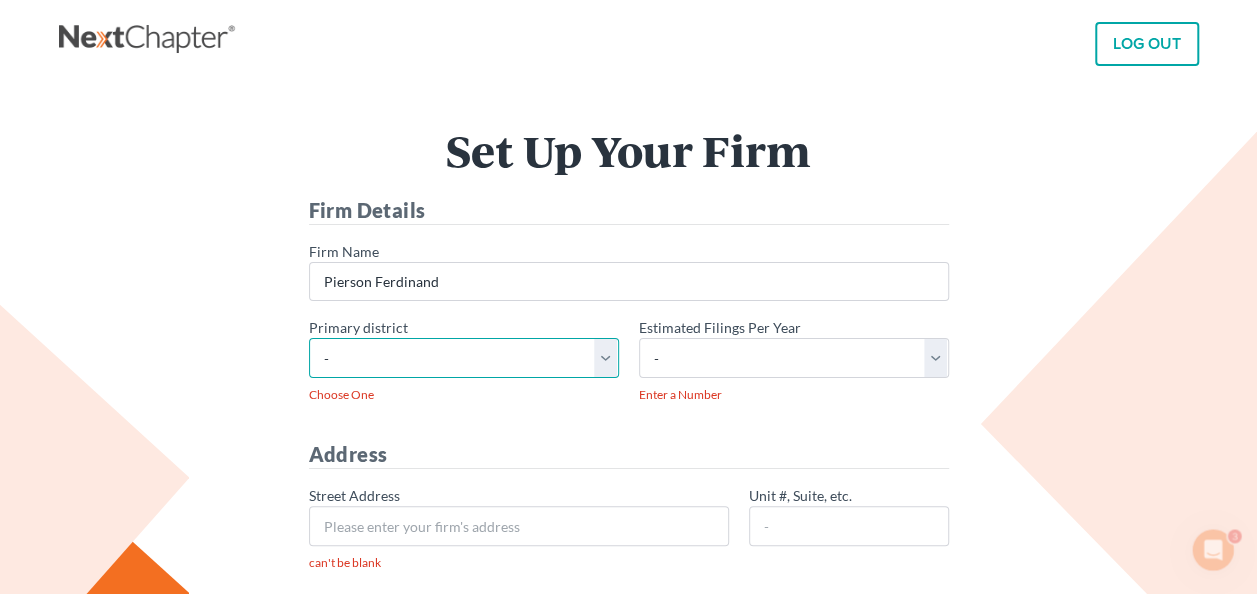 click on "-
Alabama - Middle
Alabama - Northern
Alabama - Southern
Alaska
Arizona
Arkansas - Eastern
Arkansas - Western
California - Central
California - Eastern
California - Northern
California - Southern
Colorado
Connecticut
Delaware
District of Columbia
Florida - Middle
Florida - Northern
Florida - Southern
Georgia - Middle
Georgia - Northern
Georgia - Southern
Guam
Hawaii
Idaho
Illinois - Central
Illinois - Northern
Illinois - Southern
Indiana - Northern
Indiana - Southern
Iowa - Northern
Iowa - Southern
Kansas
Kentucky
Kentucky - Eastern
Kentucky - Western
Louisiana - Eastern
Louisiana - Middle
Louisiana - Western
Maine
Maryland
Massachusetts
Michigan - Eastern
Michigan - Western
Minnesota
Mississippi - Northern
Mississippi - Southern
Missouri - Eastern
Missouri - Western
Montana
Nebraska
Nevada
New Hampshire
New Jersey
New Mexico
New York - Eastern
New York - Northern
New York - Southern" at bounding box center [464, 358] 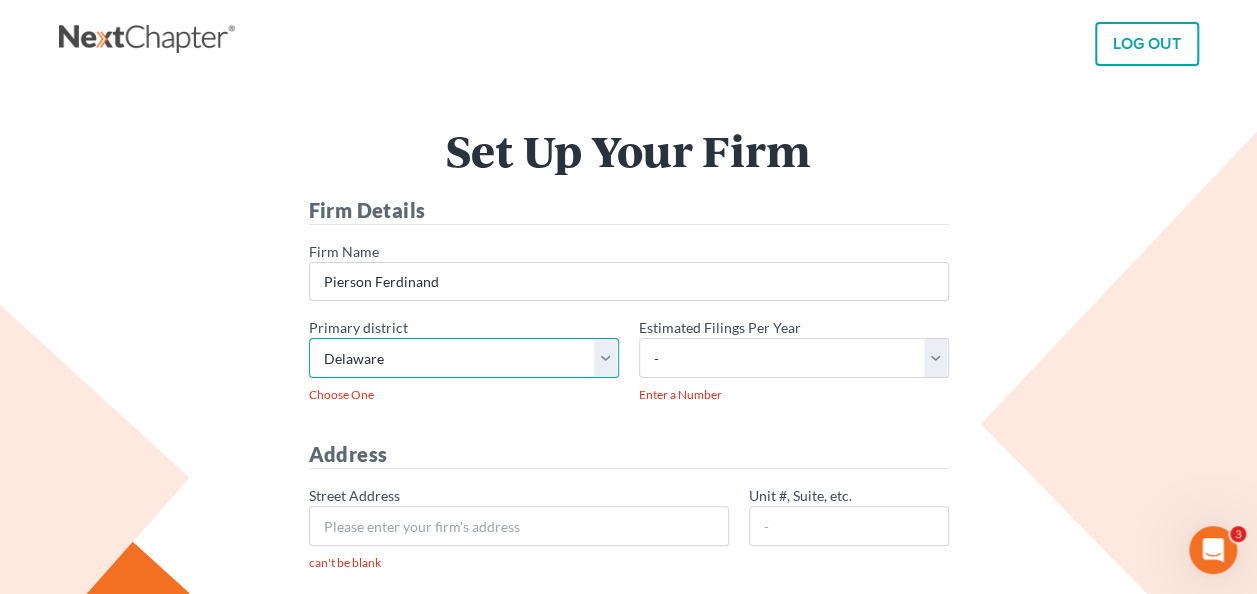 click on "-
Alabama - Middle
Alabama - Northern
Alabama - Southern
Alaska
Arizona
Arkansas - Eastern
Arkansas - Western
California - Central
California - Eastern
California - Northern
California - Southern
Colorado
Connecticut
Delaware
District of Columbia
Florida - Middle
Florida - Northern
Florida - Southern
Georgia - Middle
Georgia - Northern
Georgia - Southern
Guam
Hawaii
Idaho
Illinois - Central
Illinois - Northern
Illinois - Southern
Indiana - Northern
Indiana - Southern
Iowa - Northern
Iowa - Southern
Kansas
Kentucky
Kentucky - Eastern
Kentucky - Western
Louisiana - Eastern
Louisiana - Middle
Louisiana - Western
Maine
Maryland
Massachusetts
Michigan - Eastern
Michigan - Western
Minnesota
Mississippi - Northern
Mississippi - Southern
Missouri - Eastern
Missouri - Western
Montana
Nebraska
Nevada
New Hampshire
New Jersey
New Mexico
New York - Eastern
New York - Northern
New York - Southern" at bounding box center (464, 358) 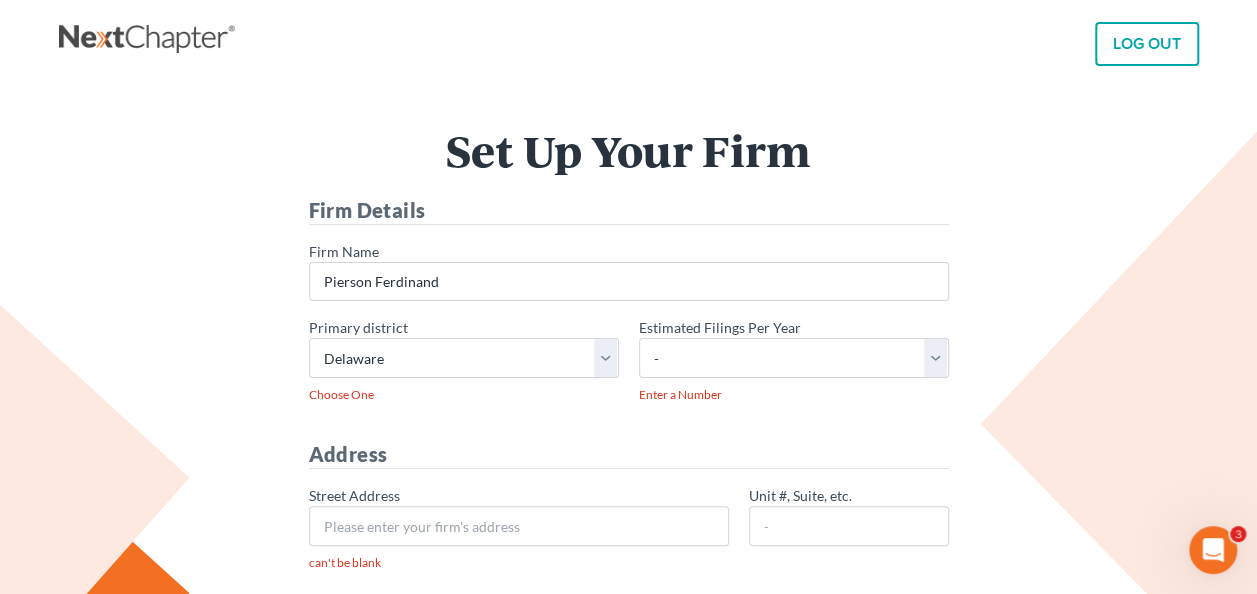 click on "Set Up Your Firm Firm Details *  Firm Name Pierson Ferdinand *  Primary district -
Alabama - Middle
Alabama - Northern
Alabama - Southern
Alaska
Arizona
Arkansas - Eastern
Arkansas - Western
California - Central
California - Eastern
California - Northern
California - Southern
Colorado
Connecticut
Delaware
District of Columbia
Florida - Middle
Florida - Northern
Florida - Southern
Georgia - Middle
Georgia - Northern
Georgia - Southern
Guam
Hawaii
Idaho
Illinois - Central
Illinois - Northern
Illinois - Southern
Indiana - Northern
Indiana - Southern
Iowa - Northern
Iowa - Southern
Kansas
Kentucky
Kentucky - Eastern
Kentucky - Western
Louisiana - Eastern
Louisiana - Middle
Louisiana - Western
Maine
Maryland
Massachusetts
Michigan - Eastern
Michigan - Western
Minnesota
Mississippi - Northern
Mississippi - Southern
Missouri - Eastern
Missouri - Western
Montana
Nebraska
Nevada
New Hampshire
New Jersey" at bounding box center (629, 645) 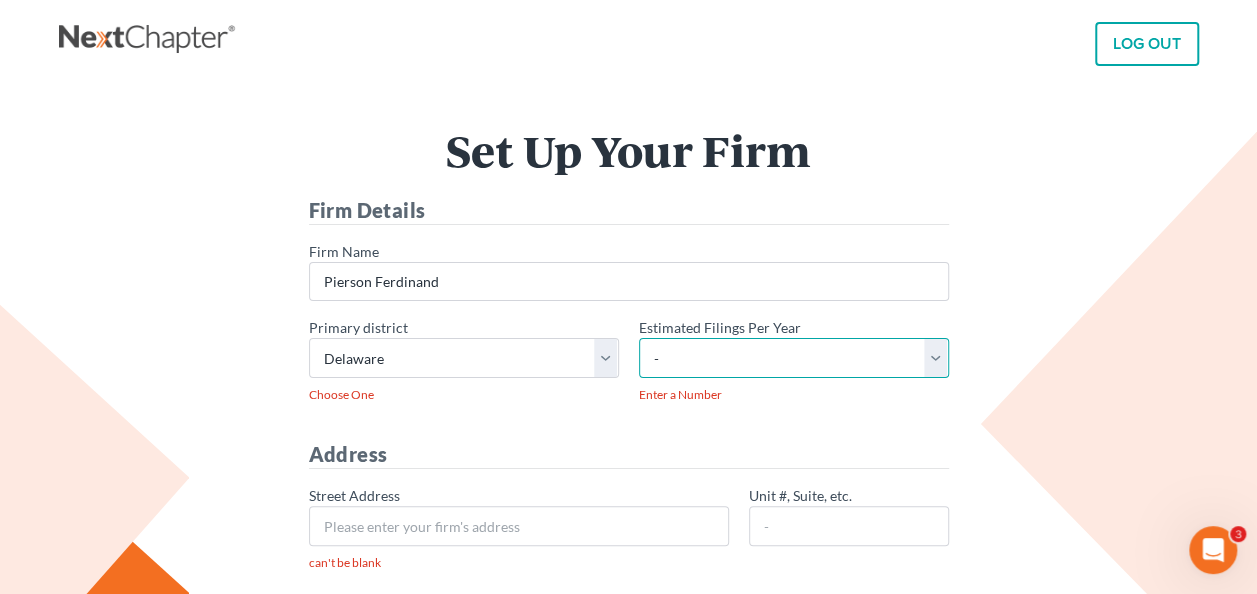 click on "-
1-10
11-50
50+" at bounding box center [794, 358] 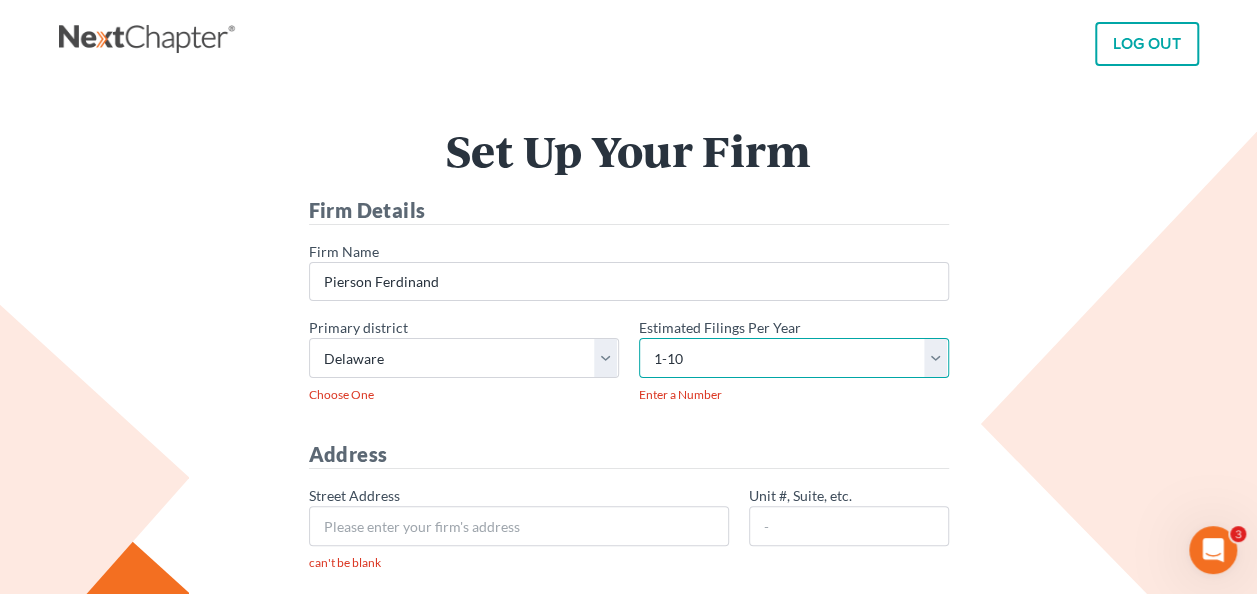 click on "-
1-10
11-50
50+" at bounding box center (794, 358) 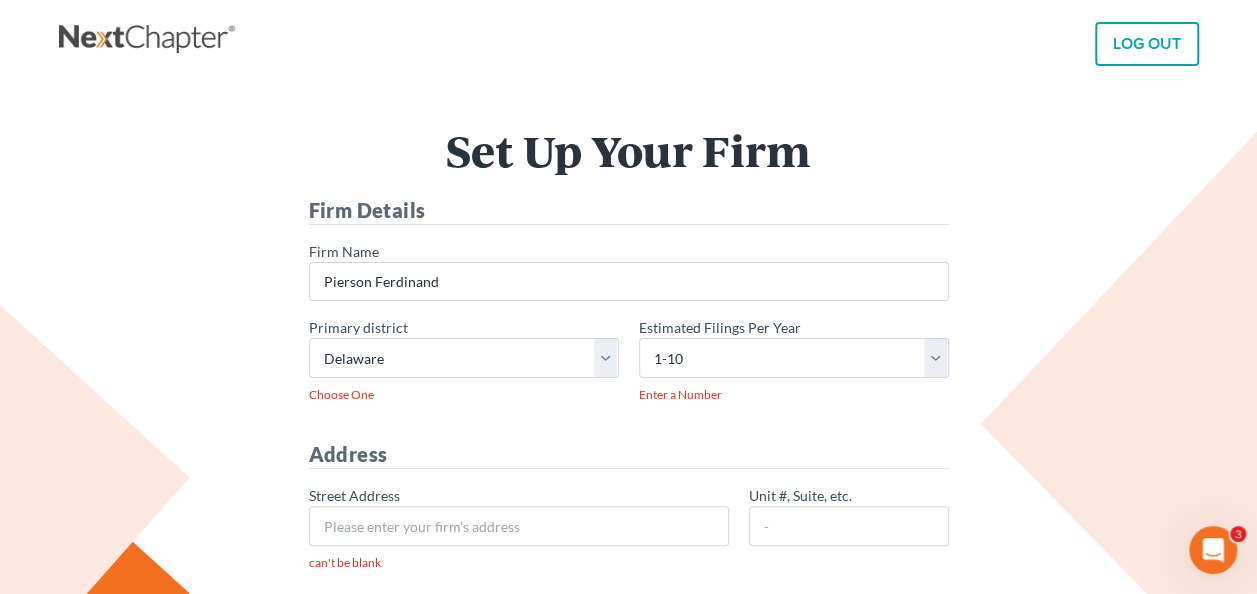 click on "Set Up Your Firm Firm Details *  Firm Name Pierson Ferdinand *  Primary district -
Alabama - Middle
Alabama - Northern
Alabama - Southern
Alaska
Arizona
Arkansas - Eastern
Arkansas - Western
California - Central
California - Eastern
California - Northern
California - Southern
Colorado
Connecticut
Delaware
District of Columbia
Florida - Middle
Florida - Northern
Florida - Southern
Georgia - Middle
Georgia - Northern
Georgia - Southern
Guam
Hawaii
Idaho
Illinois - Central
Illinois - Northern
Illinois - Southern
Indiana - Northern
Indiana - Southern
Iowa - Northern
Iowa - Southern
Kansas
Kentucky
Kentucky - Eastern
Kentucky - Western
Louisiana - Eastern
Louisiana - Middle
Louisiana - Western
Maine
Maryland
Massachusetts
Michigan - Eastern
Michigan - Western
Minnesota
Mississippi - Northern
Mississippi - Southern
Missouri - Eastern
Missouri - Western
Montana
Nebraska
Nevada
New Hampshire
New Jersey" at bounding box center [629, 645] 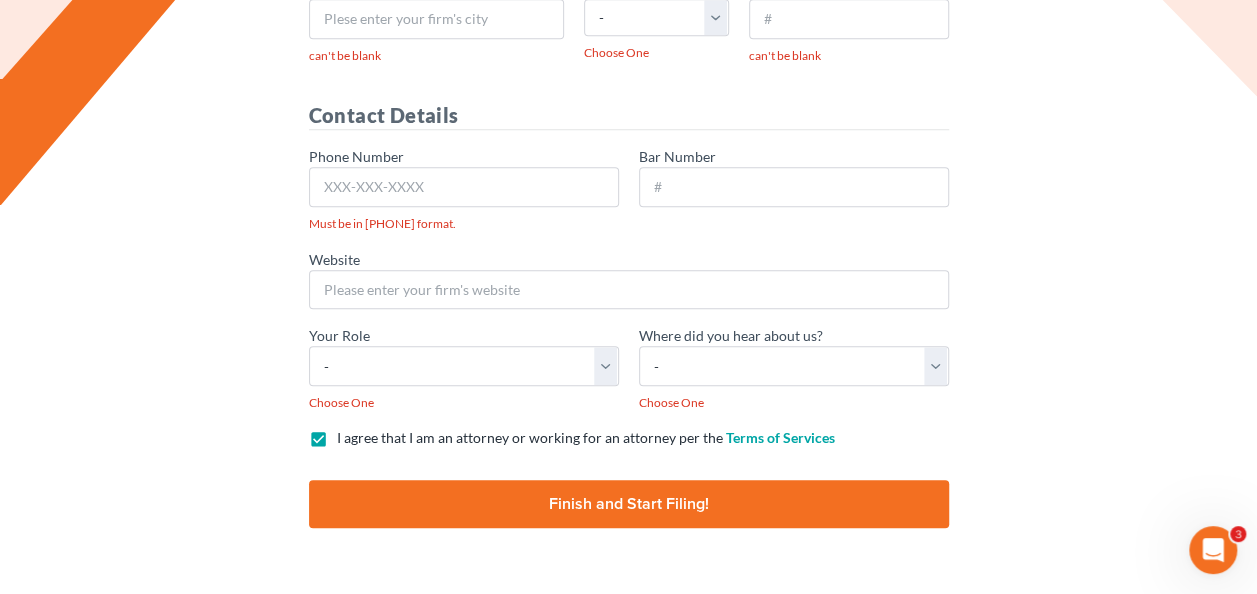 scroll, scrollTop: 646, scrollLeft: 0, axis: vertical 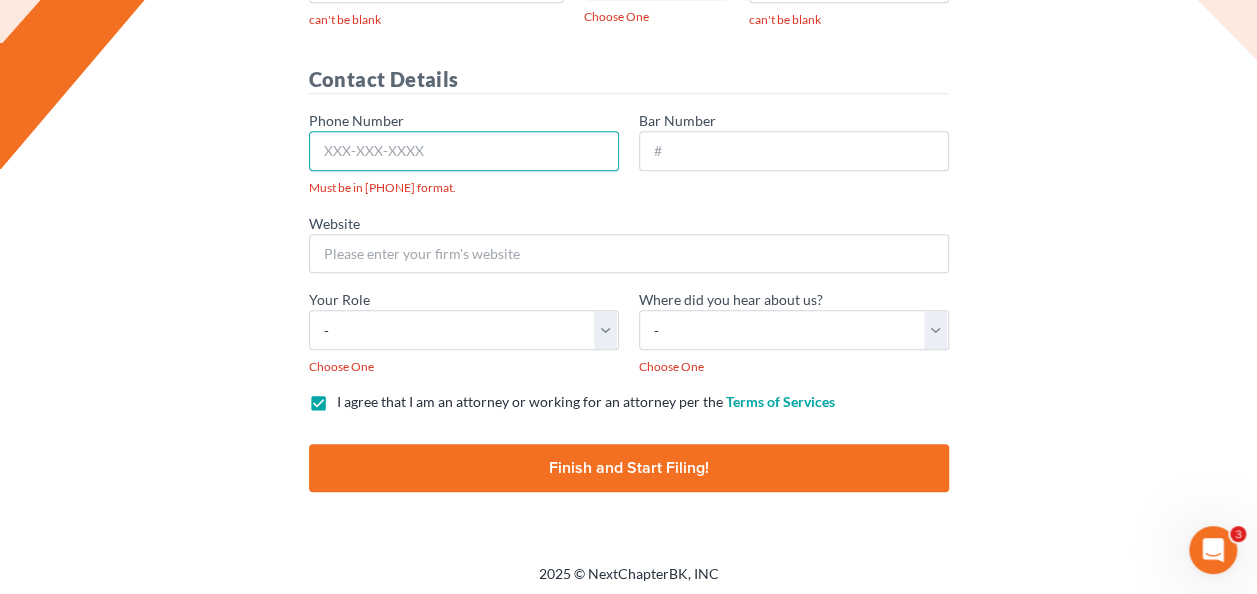 drag, startPoint x: 442, startPoint y: 136, endPoint x: 477, endPoint y: 150, distance: 37.696156 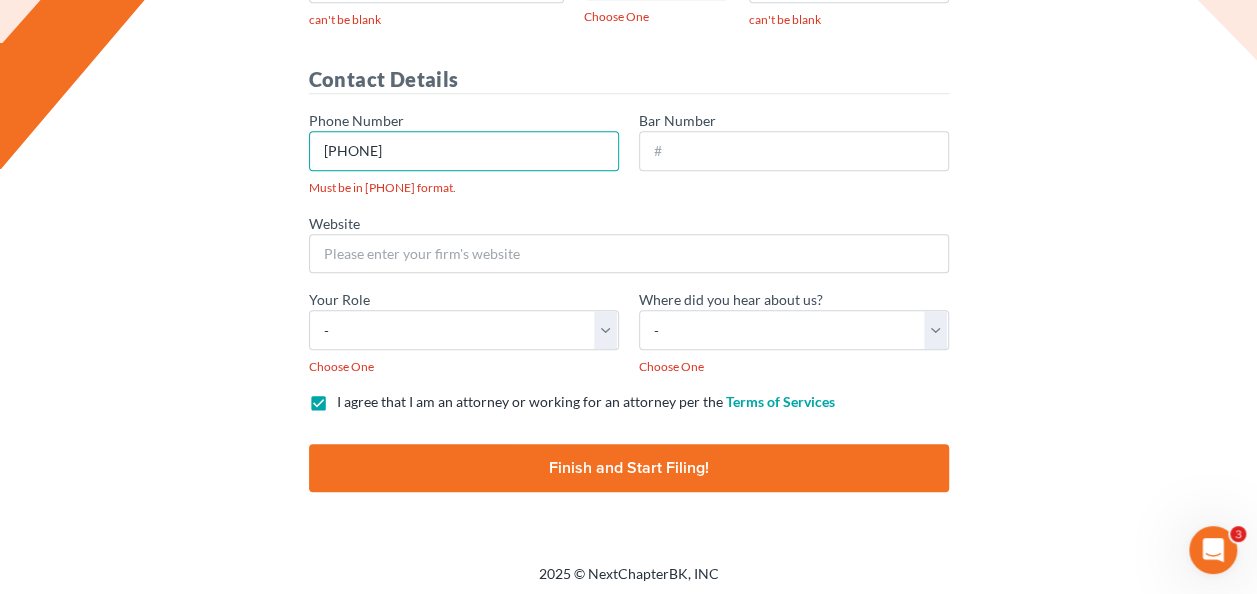 type on "931-652-7825" 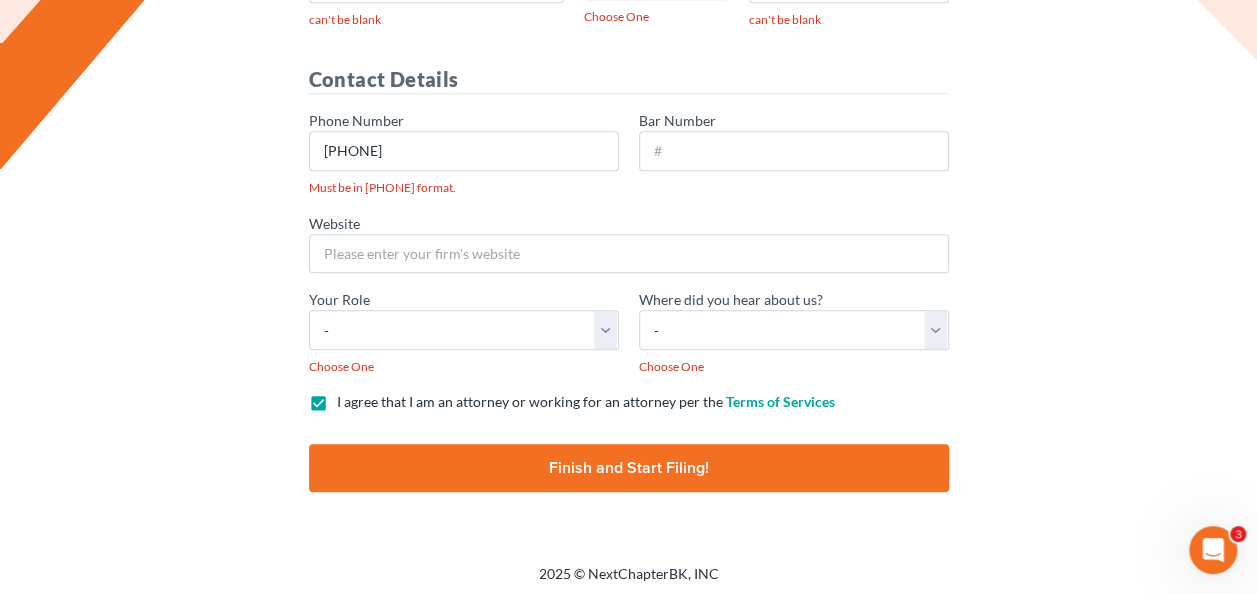 type on "1014 Lorraine" 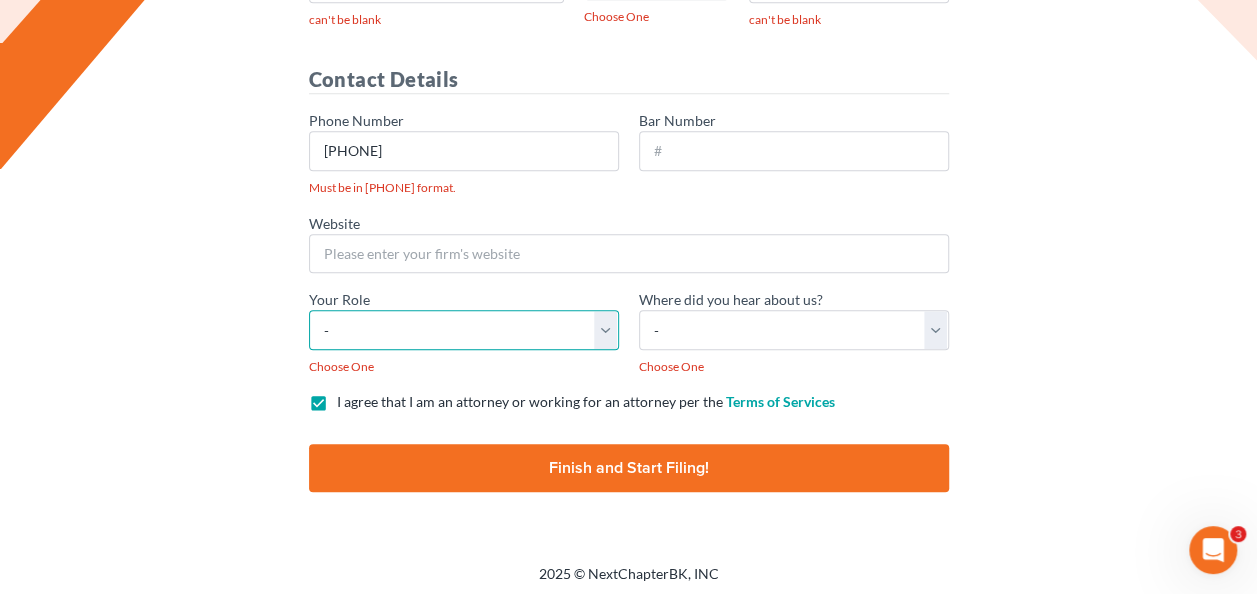click on "-
Attorney
Paralegal
Assistant" at bounding box center (464, 330) 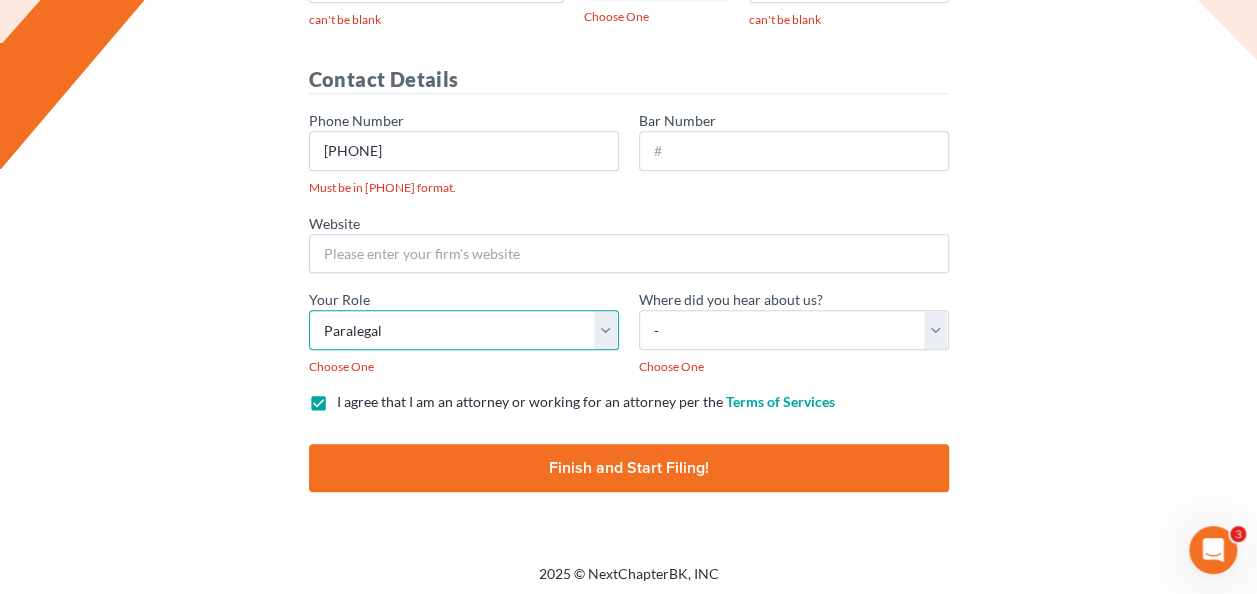 click on "-
Attorney
Paralegal
Assistant" at bounding box center [464, 330] 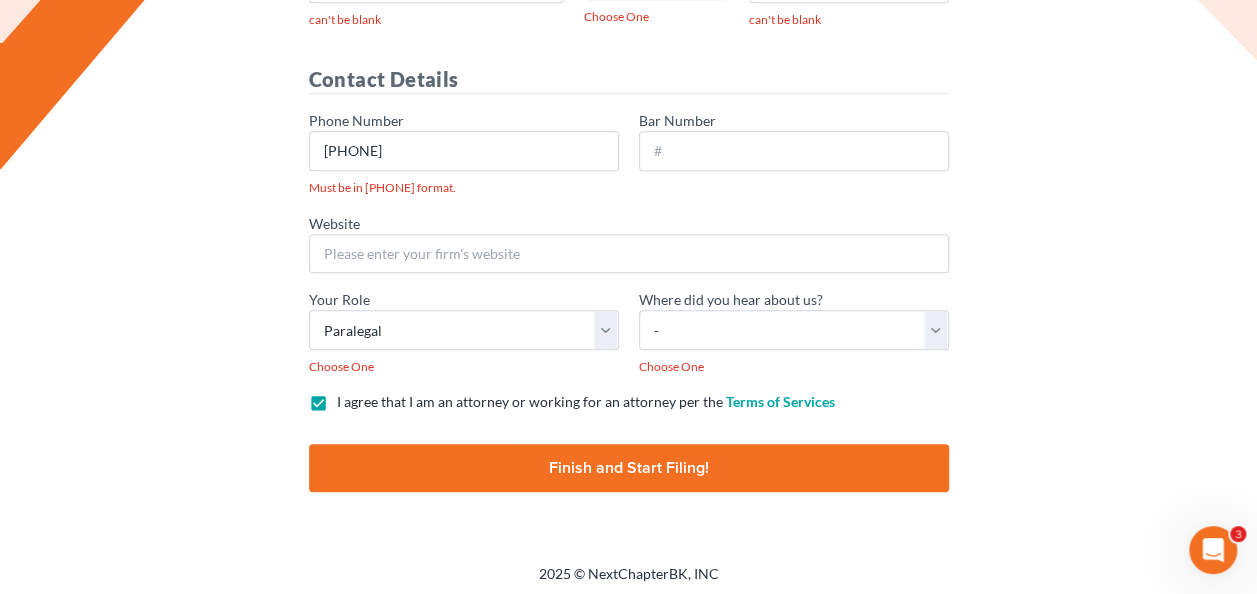 click on "Set Up Your Firm Firm Details *  Firm Name Pierson Ferdinand *  Primary district -
Alabama - Middle
Alabama - Northern
Alabama - Southern
Alaska
Arizona
Arkansas - Eastern
Arkansas - Western
California - Central
California - Eastern
California - Northern
California - Southern
Colorado
Connecticut
Delaware
District of Columbia
Florida - Middle
Florida - Northern
Florida - Southern
Georgia - Middle
Georgia - Northern
Georgia - Southern
Guam
Hawaii
Idaho
Illinois - Central
Illinois - Northern
Illinois - Southern
Indiana - Northern
Indiana - Southern
Iowa - Northern
Iowa - Southern
Kansas
Kentucky
Kentucky - Eastern
Kentucky - Western
Louisiana - Eastern
Louisiana - Middle
Louisiana - Western
Maine
Maryland
Massachusetts
Michigan - Eastern
Michigan - Western
Minnesota
Mississippi - Northern
Mississippi - Southern
Missouri - Eastern
Missouri - Western
Montana
Nebraska
Nevada
New Hampshire
New Jersey" at bounding box center (629, -1) 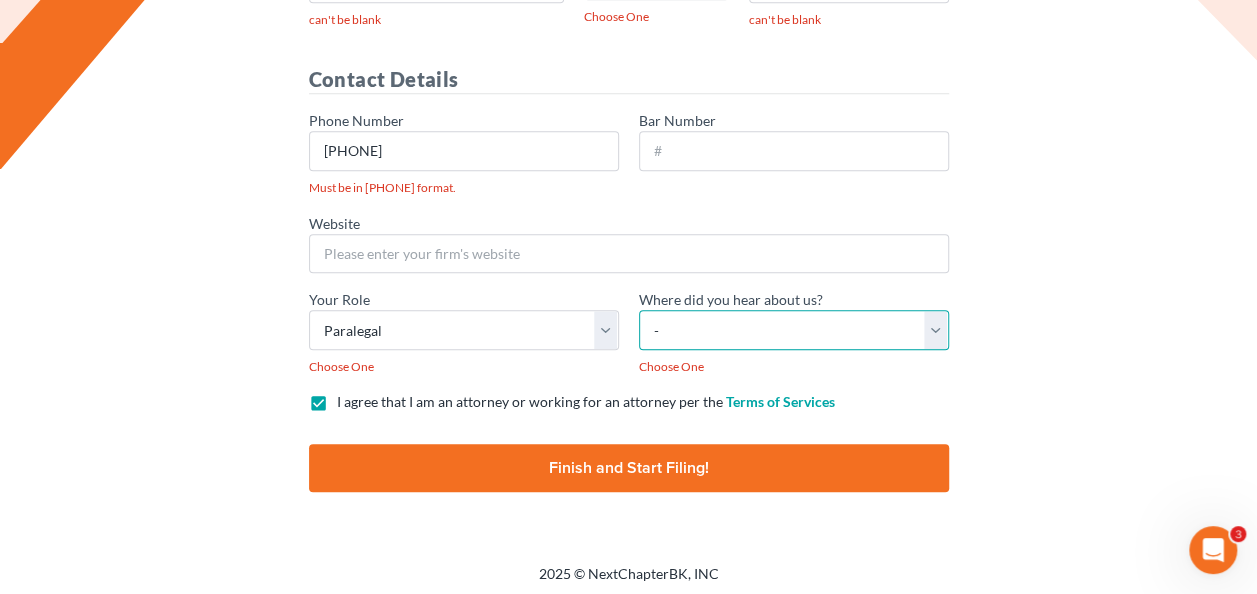 click on "-
Bar association
Capterra
Clio
Email
Facebook
Google
Word of mouth
Other" at bounding box center [794, 330] 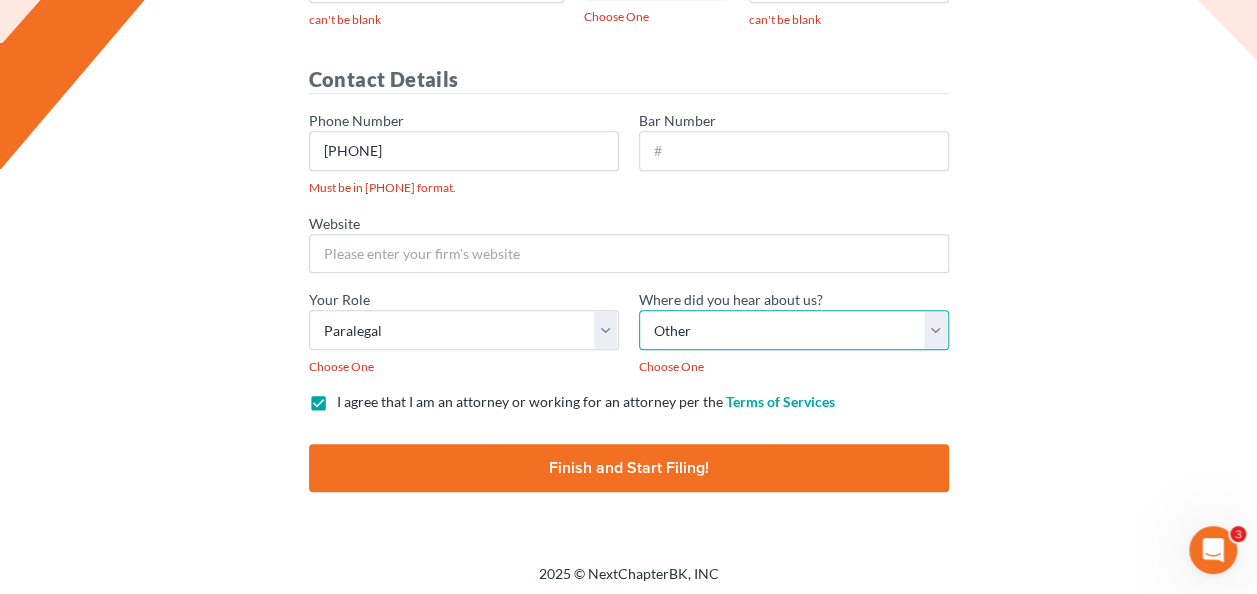 click on "-
Bar association
Capterra
Clio
Email
Facebook
Google
Word of mouth
Other" at bounding box center [794, 330] 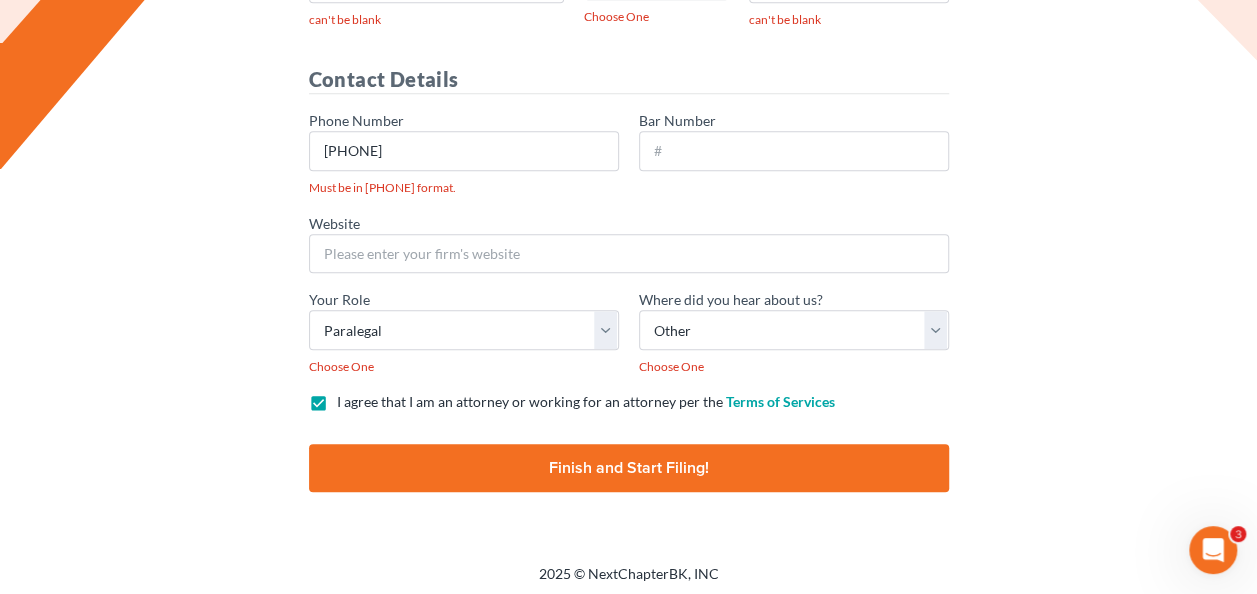 click on "Set Up Your Firm Firm Details *  Firm Name Pierson Ferdinand *  Primary district -
Alabama - Middle
Alabama - Northern
Alabama - Southern
Alaska
Arizona
Arkansas - Eastern
Arkansas - Western
California - Central
California - Eastern
California - Northern
California - Southern
Colorado
Connecticut
Delaware
District of Columbia
Florida - Middle
Florida - Northern
Florida - Southern
Georgia - Middle
Georgia - Northern
Georgia - Southern
Guam
Hawaii
Idaho
Illinois - Central
Illinois - Northern
Illinois - Southern
Indiana - Northern
Indiana - Southern
Iowa - Northern
Iowa - Southern
Kansas
Kentucky
Kentucky - Eastern
Kentucky - Western
Louisiana - Eastern
Louisiana - Middle
Louisiana - Western
Maine
Maryland
Massachusetts
Michigan - Eastern
Michigan - Western
Minnesota
Mississippi - Northern
Mississippi - Southern
Missouri - Eastern
Missouri - Western
Montana
Nebraska
Nevada
New Hampshire
New Jersey" at bounding box center [629, -1] 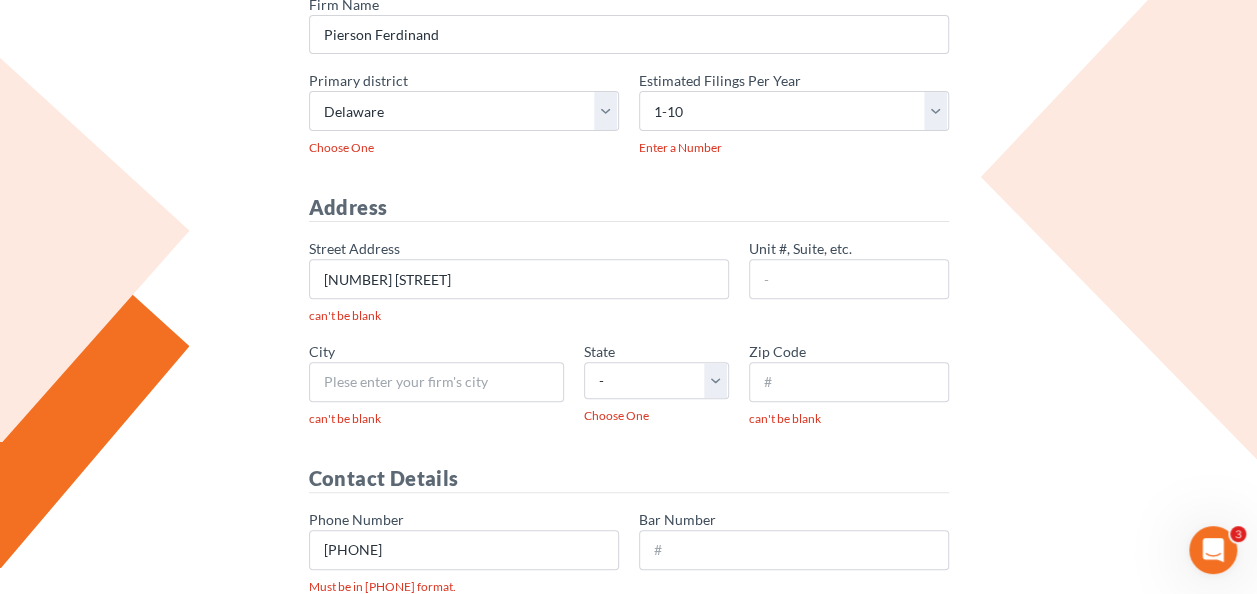 scroll, scrollTop: 246, scrollLeft: 0, axis: vertical 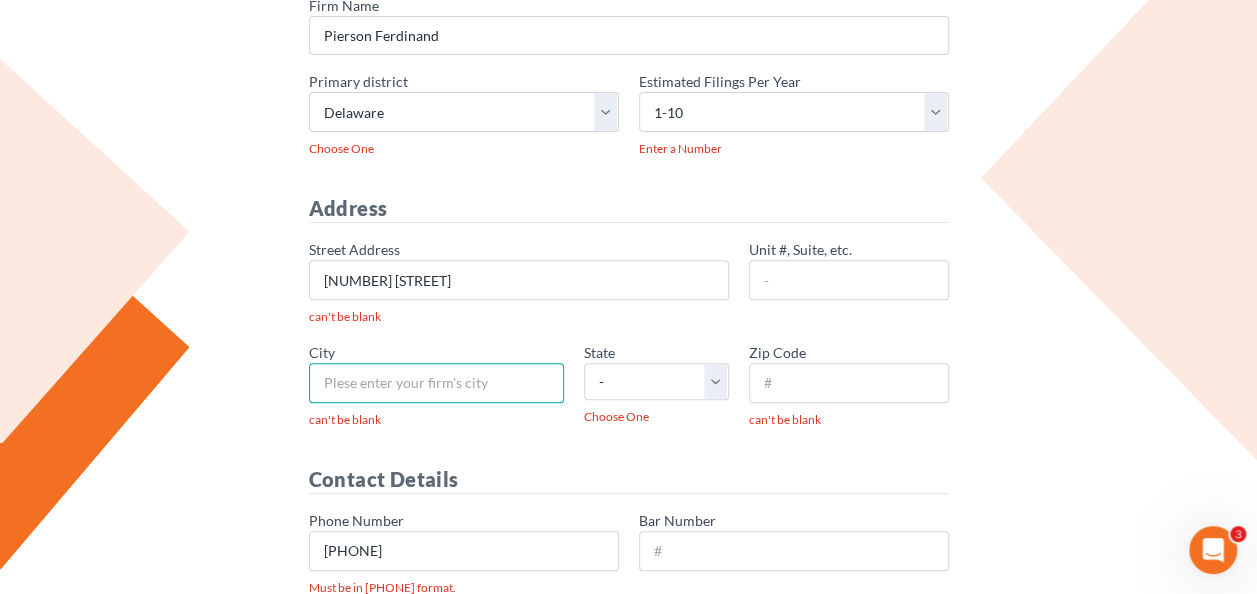 click on "*  City" at bounding box center (436, 383) 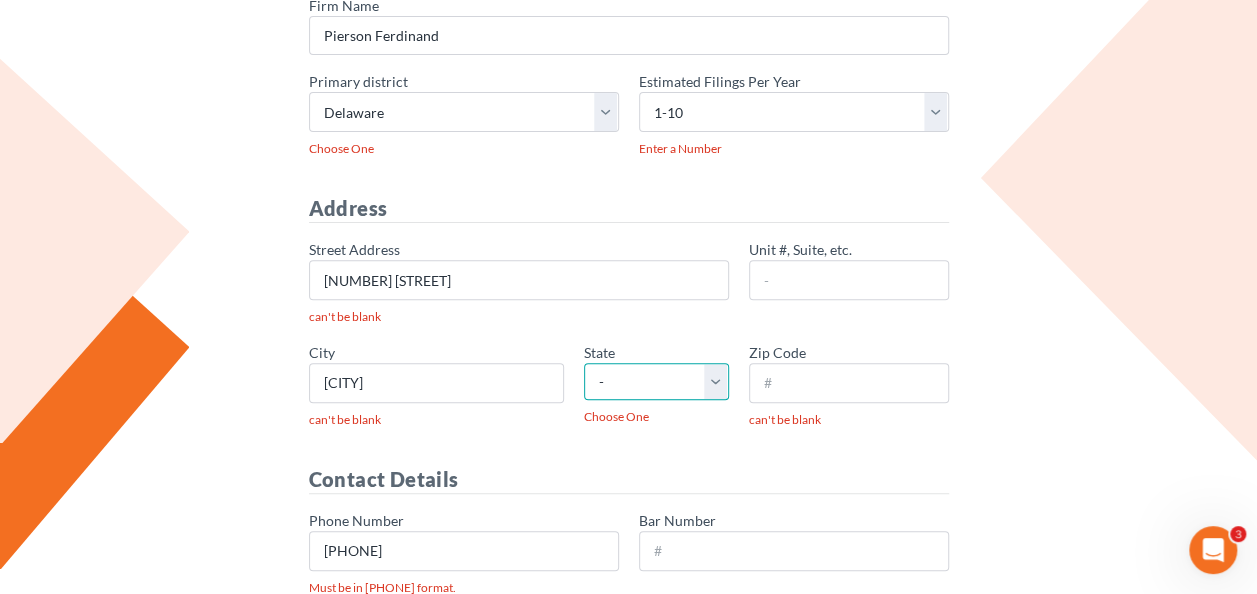 select on "PA" 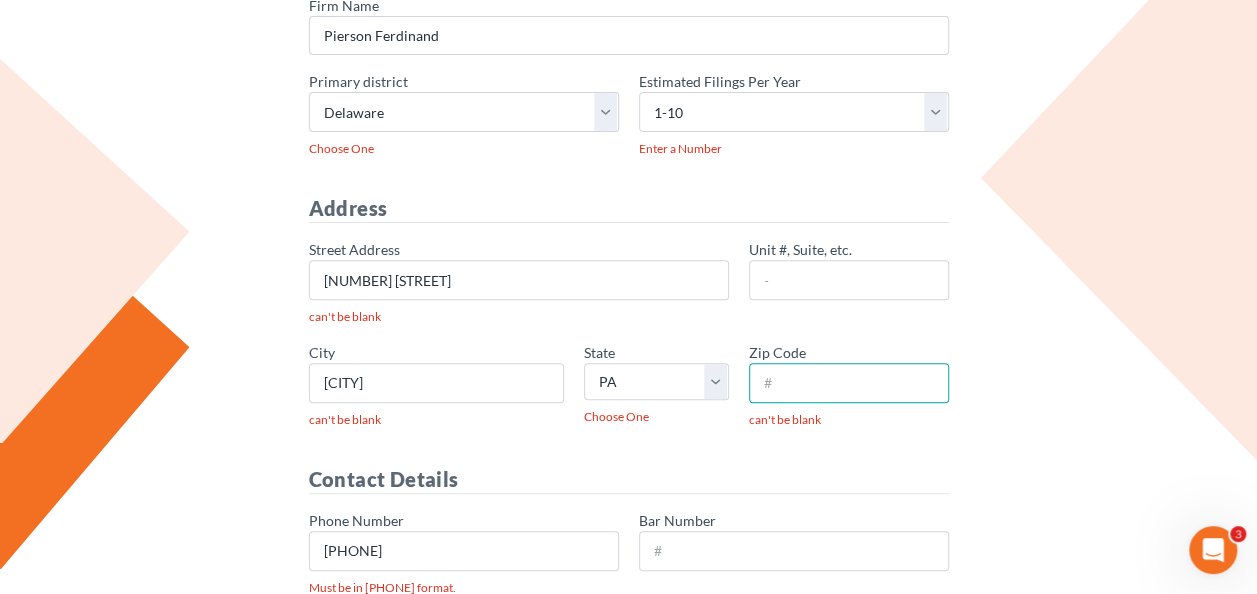 type on "19116" 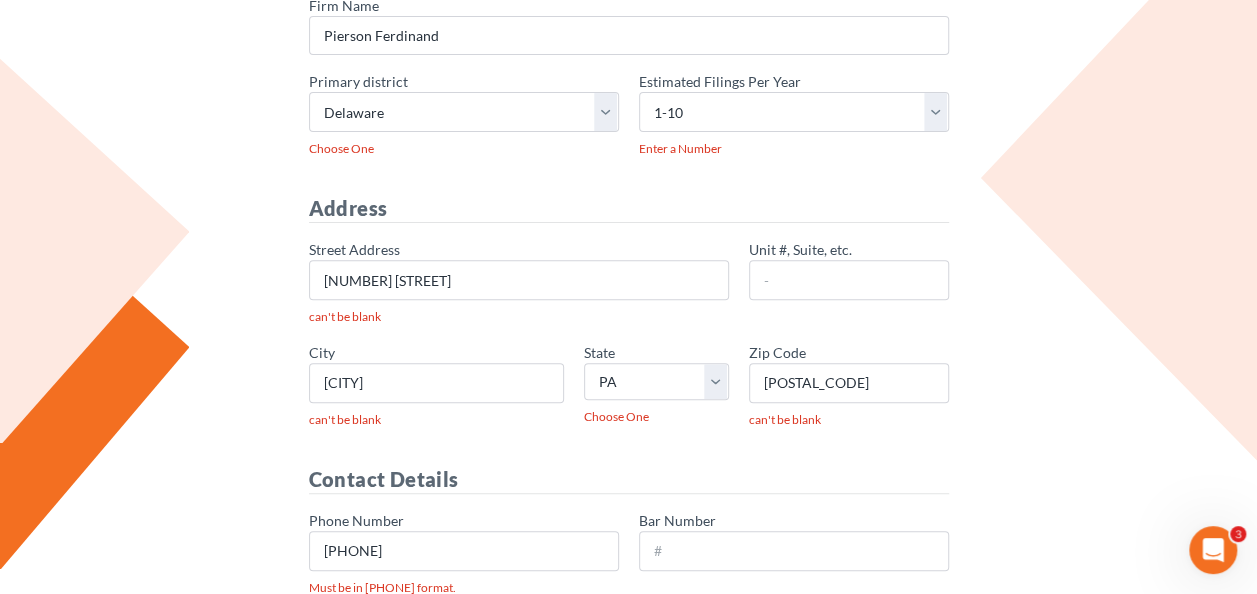 click on "Set Up Your Firm Firm Details *  Firm Name Pierson Ferdinand *  Primary district -
Alabama - Middle
Alabama - Northern
Alabama - Southern
Alaska
Arizona
Arkansas - Eastern
Arkansas - Western
California - Central
California - Eastern
California - Northern
California - Southern
Colorado
Connecticut
Delaware
District of Columbia
Florida - Middle
Florida - Northern
Florida - Southern
Georgia - Middle
Georgia - Northern
Georgia - Southern
Guam
Hawaii
Idaho
Illinois - Central
Illinois - Northern
Illinois - Southern
Indiana - Northern
Indiana - Southern
Iowa - Northern
Iowa - Southern
Kansas
Kentucky
Kentucky - Eastern
Kentucky - Western
Louisiana - Eastern
Louisiana - Middle
Louisiana - Western
Maine
Maryland
Massachusetts
Michigan - Eastern
Michigan - Western
Minnesota
Mississippi - Northern
Mississippi - Southern
Missouri - Eastern
Missouri - Western
Montana
Nebraska
Nevada
New Hampshire
New Jersey" at bounding box center [629, 399] 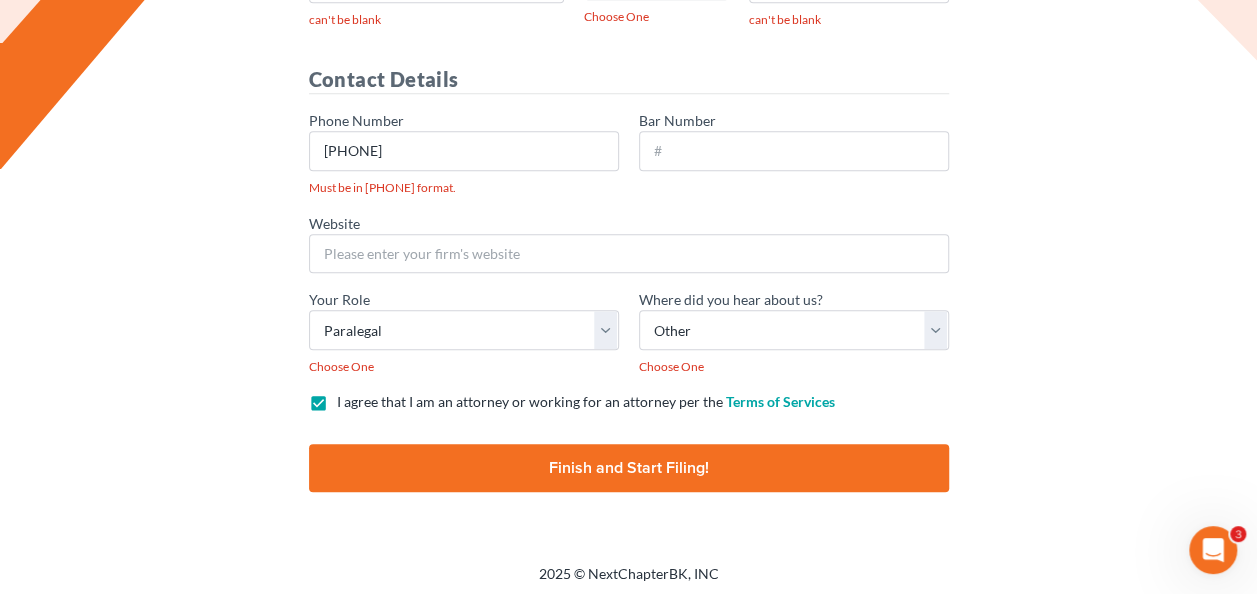 click on "Finish and Start Filing!" at bounding box center (629, 468) 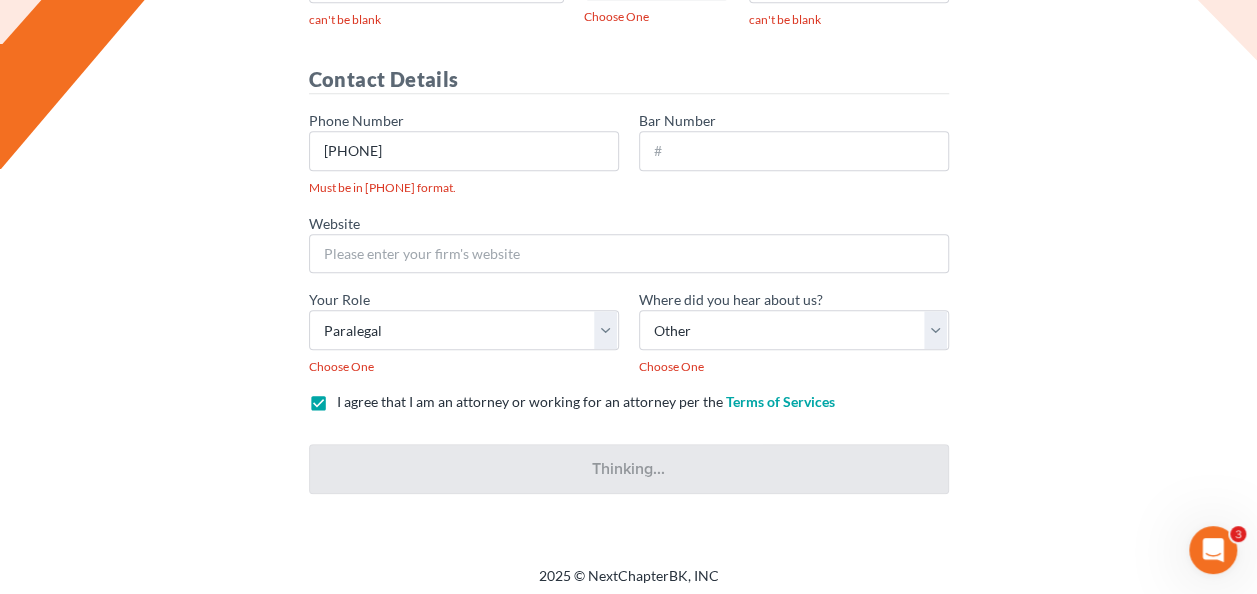 scroll, scrollTop: 647, scrollLeft: 0, axis: vertical 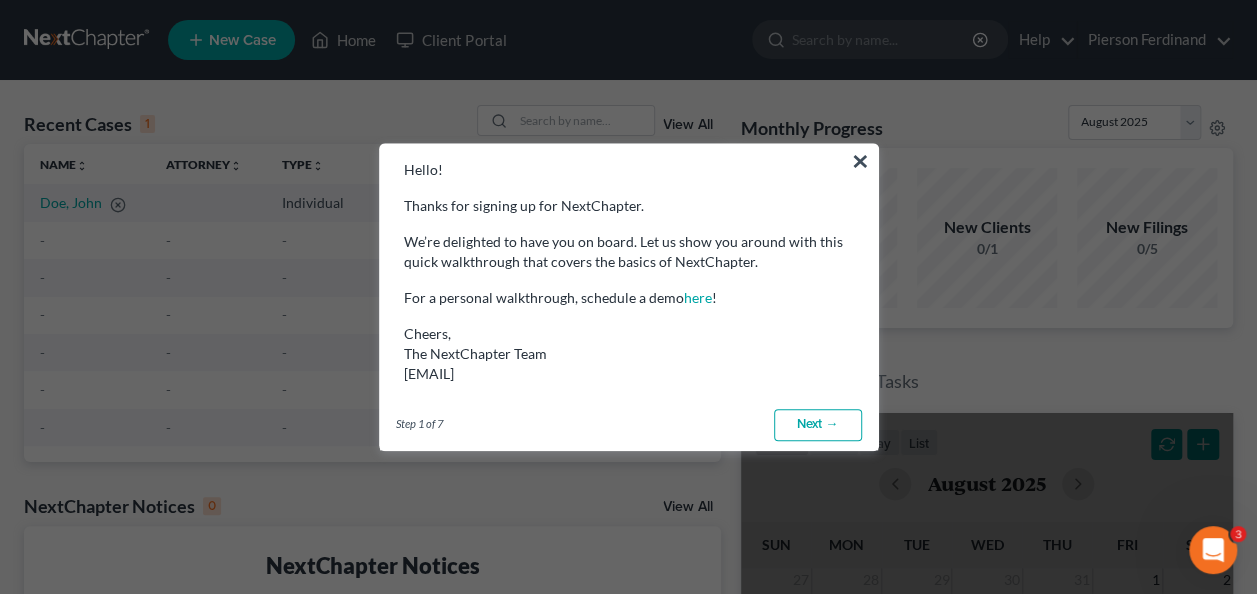 click on "×" at bounding box center [860, 161] 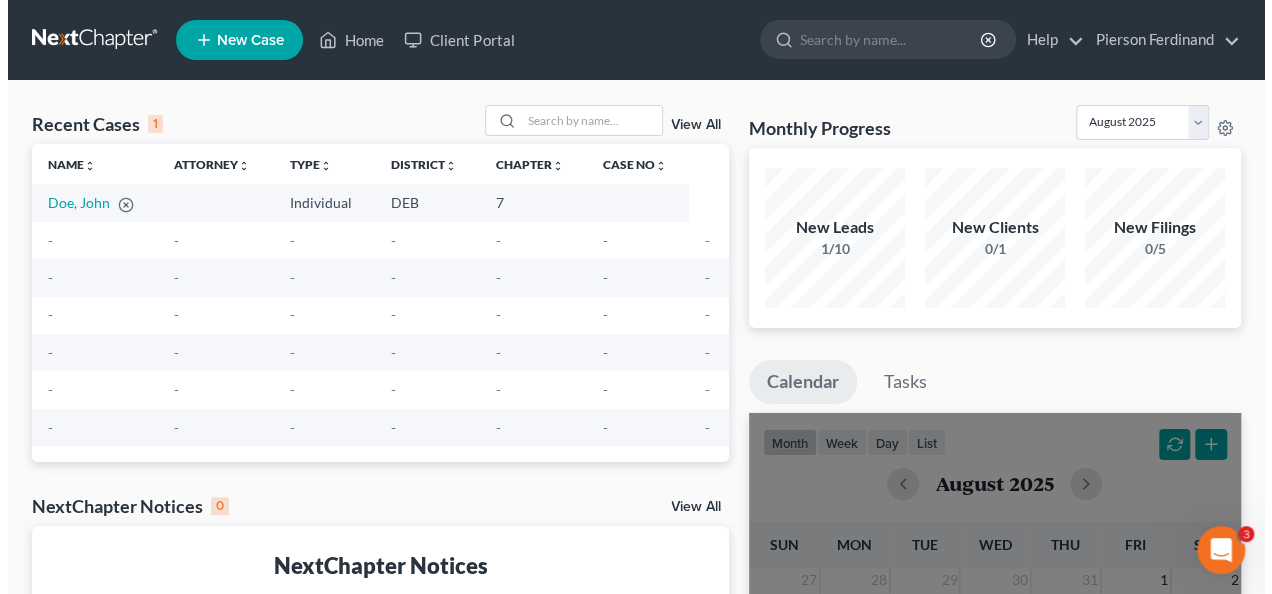 scroll, scrollTop: 0, scrollLeft: 0, axis: both 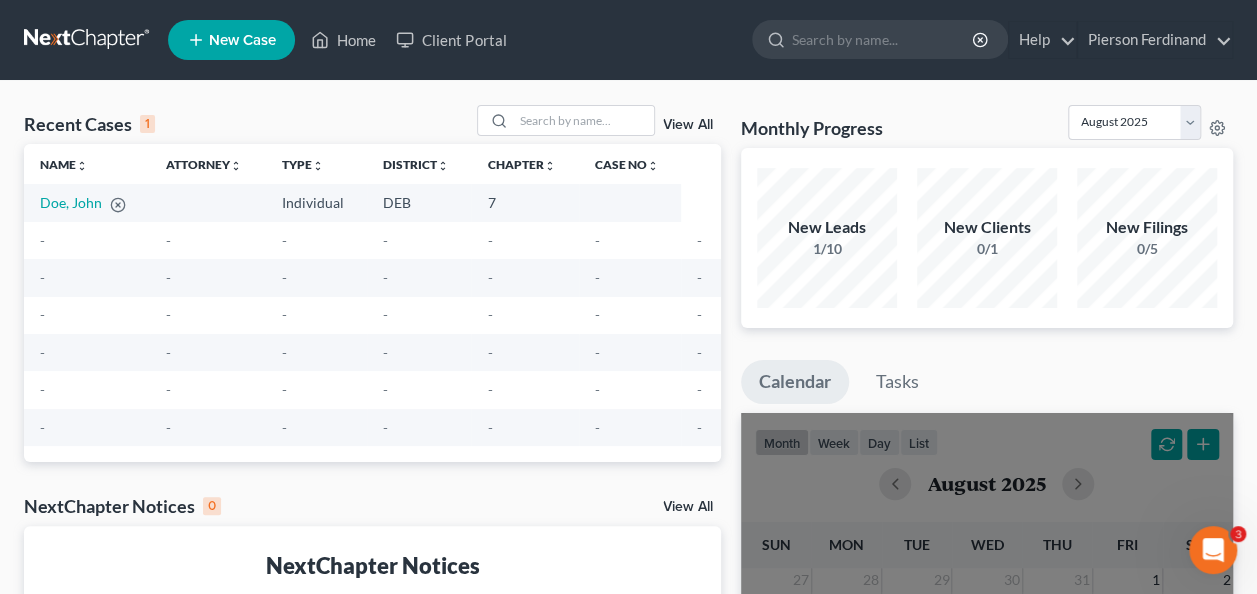 click 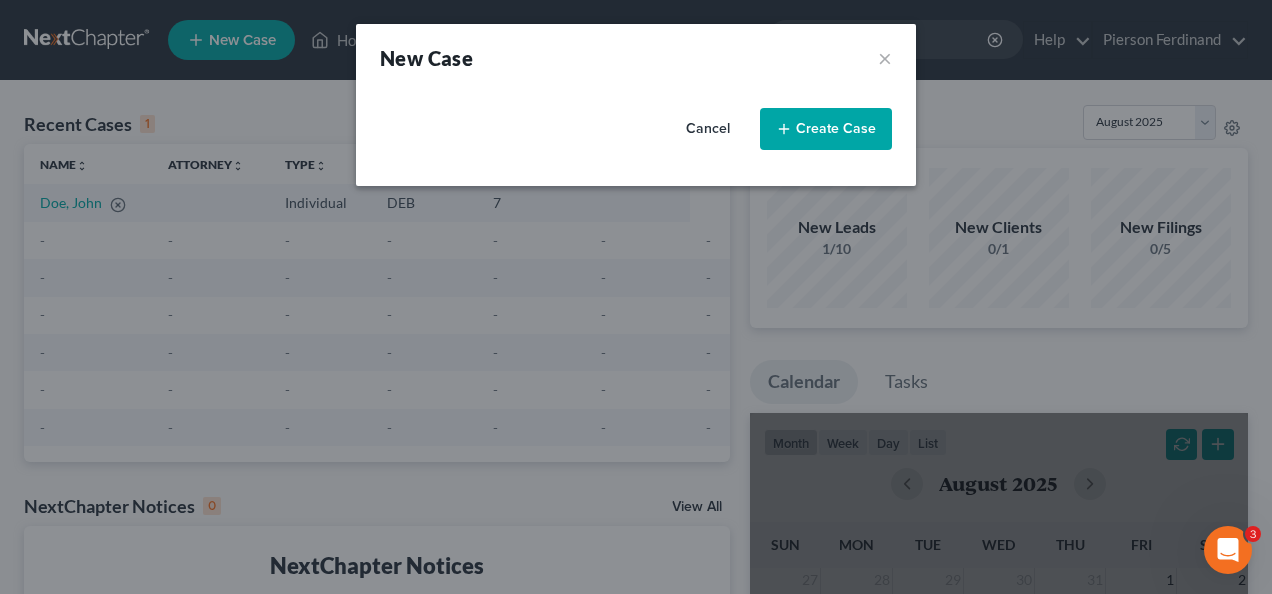 select on "13" 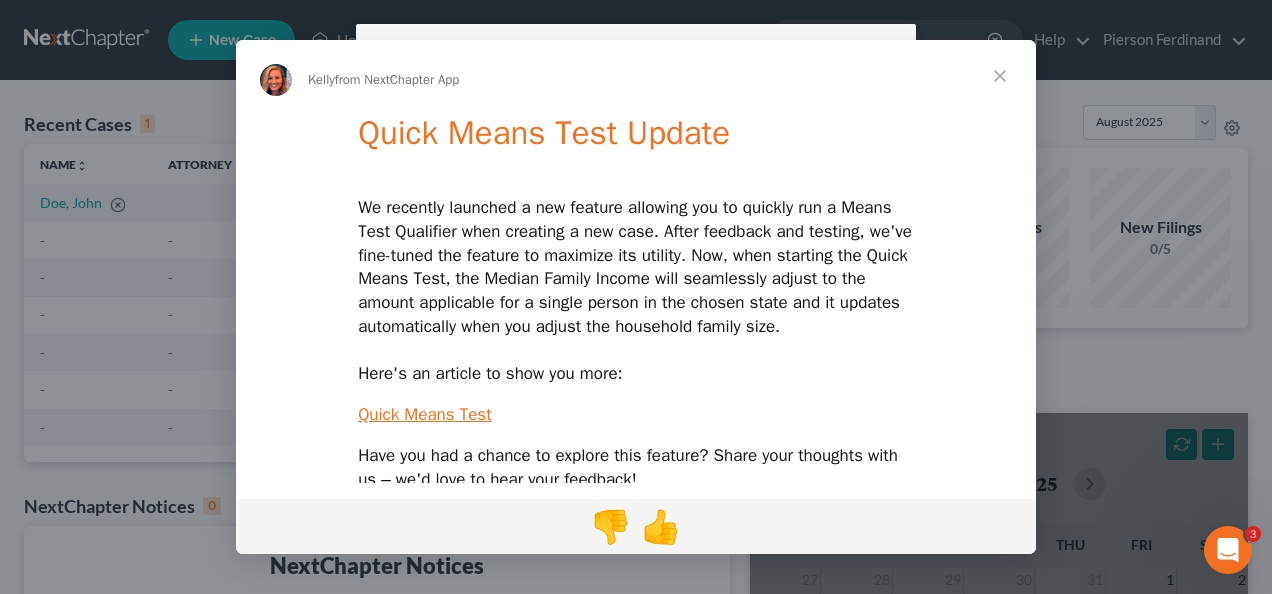 scroll, scrollTop: 0, scrollLeft: 0, axis: both 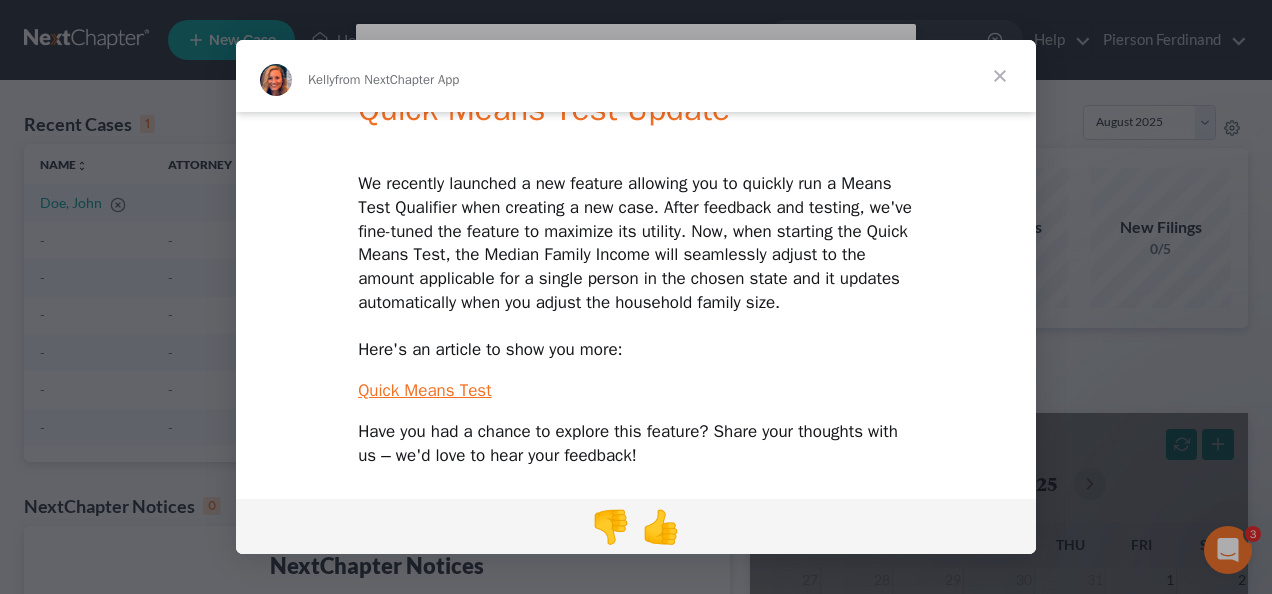 click at bounding box center (1000, 76) 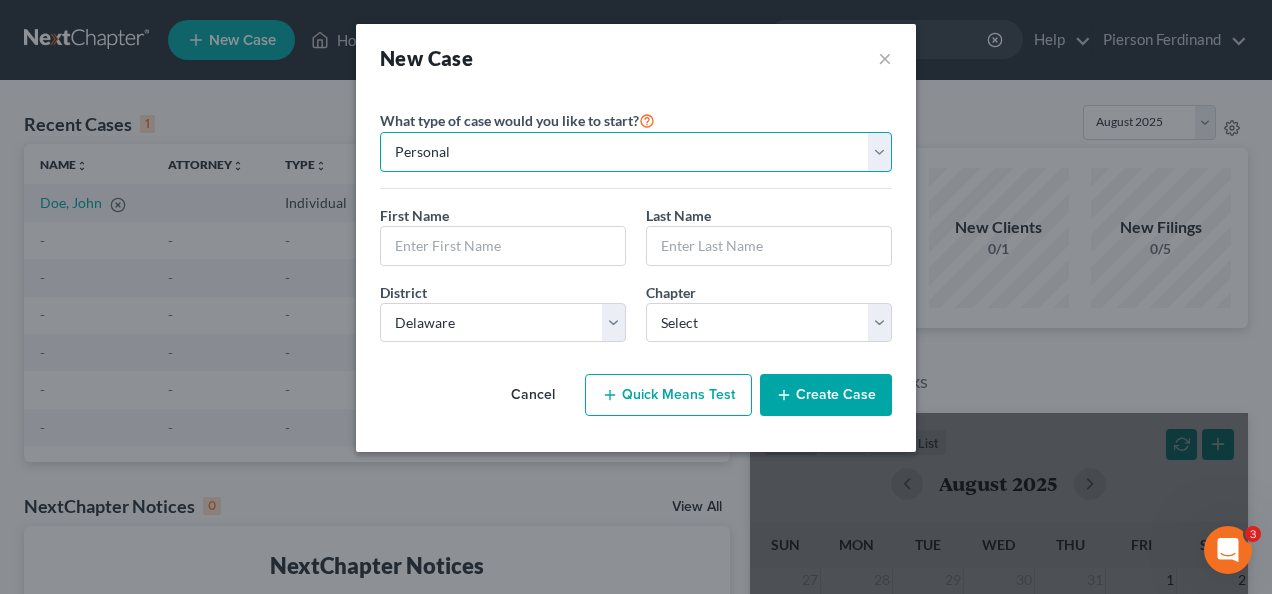 click on "Personal Business" at bounding box center [636, 152] 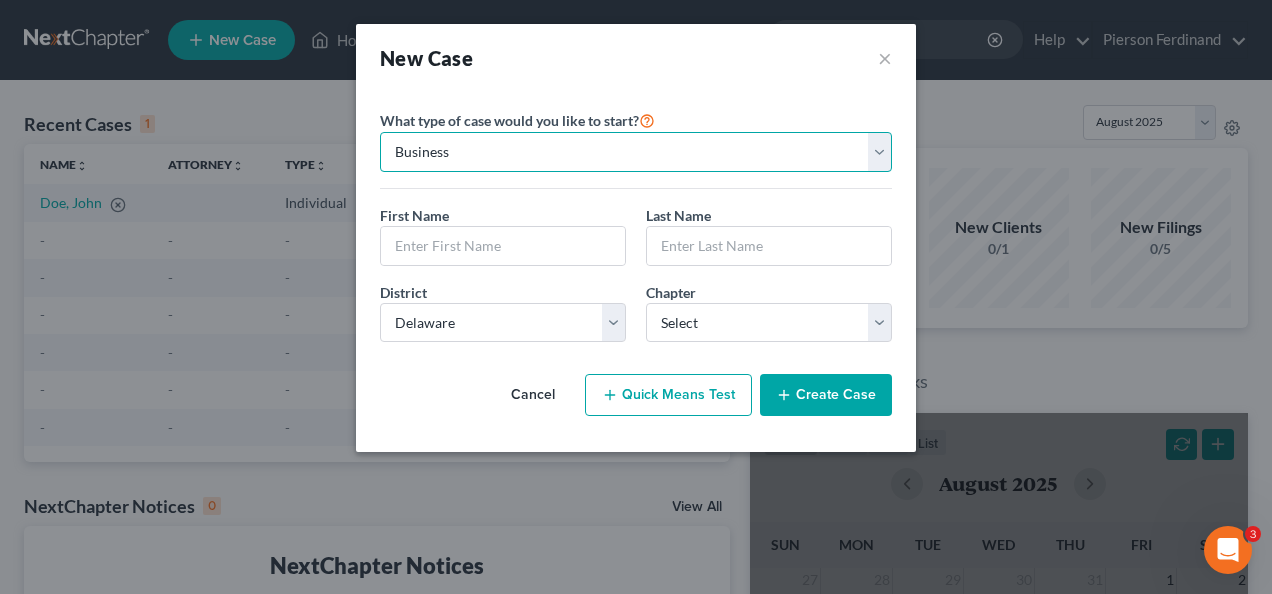 click on "Personal Business" at bounding box center [636, 152] 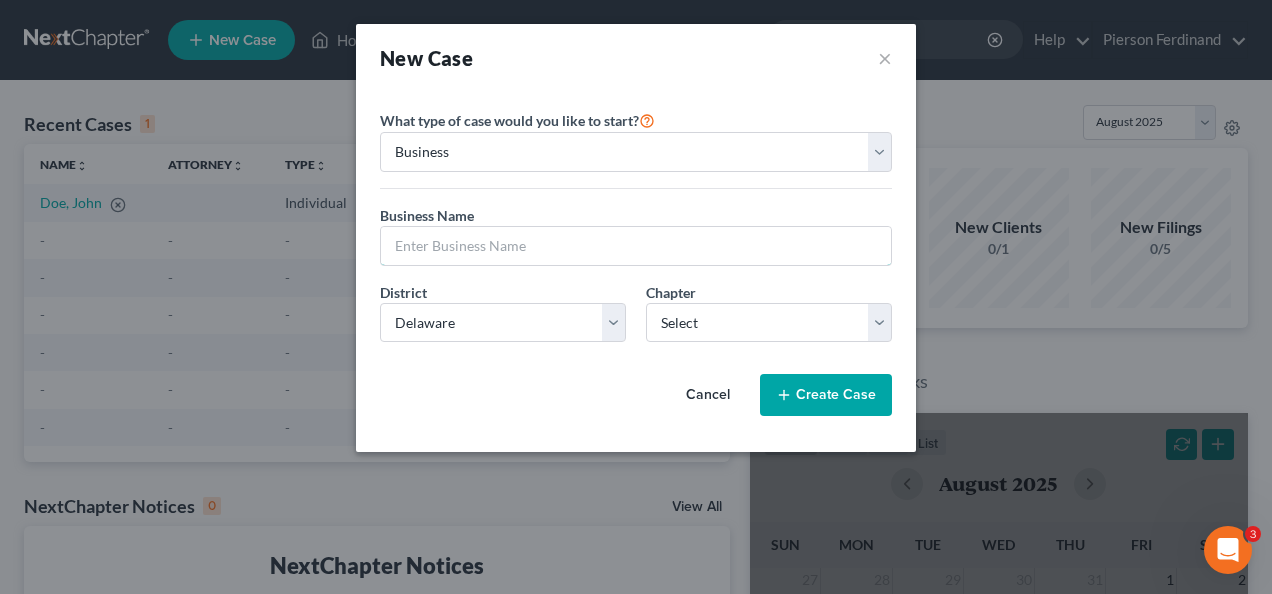 click at bounding box center (636, 246) 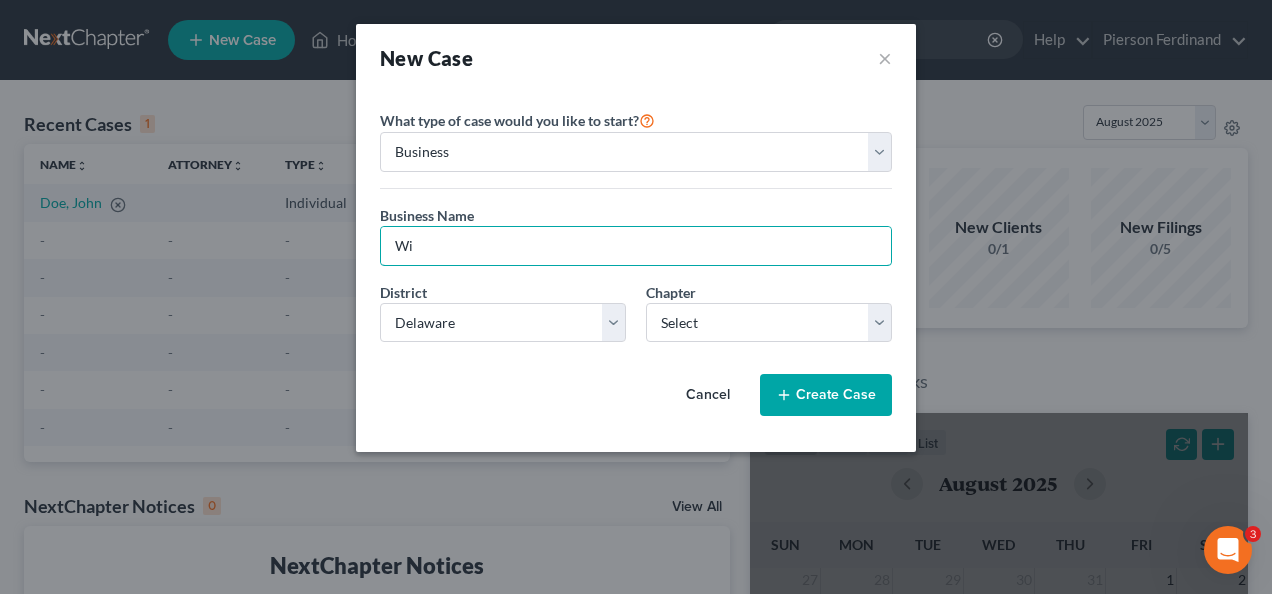 type on "W" 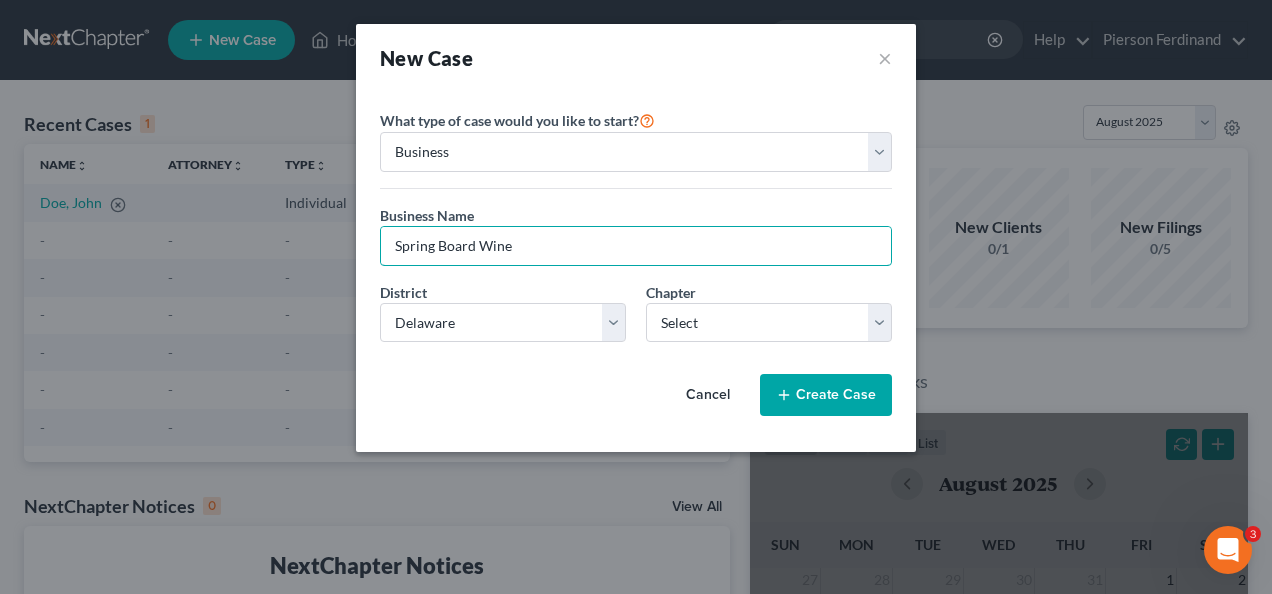 type on "Spring Board Wine" 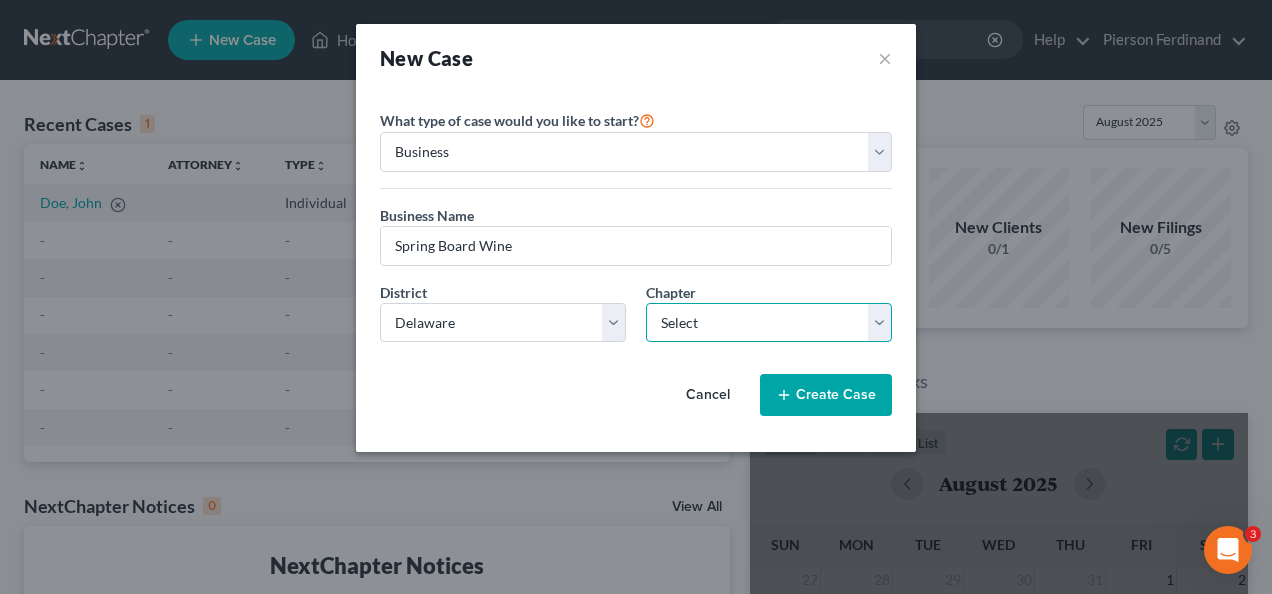 click on "Select 7 11 12" at bounding box center (769, 323) 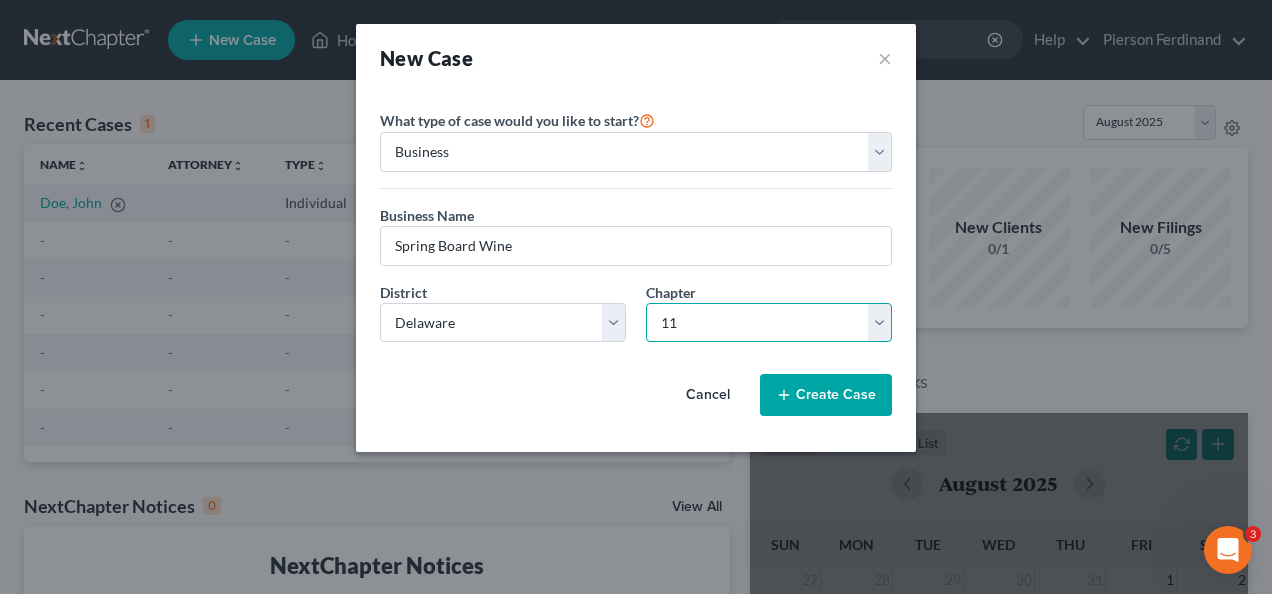 click on "Select 7 11 12" at bounding box center [769, 323] 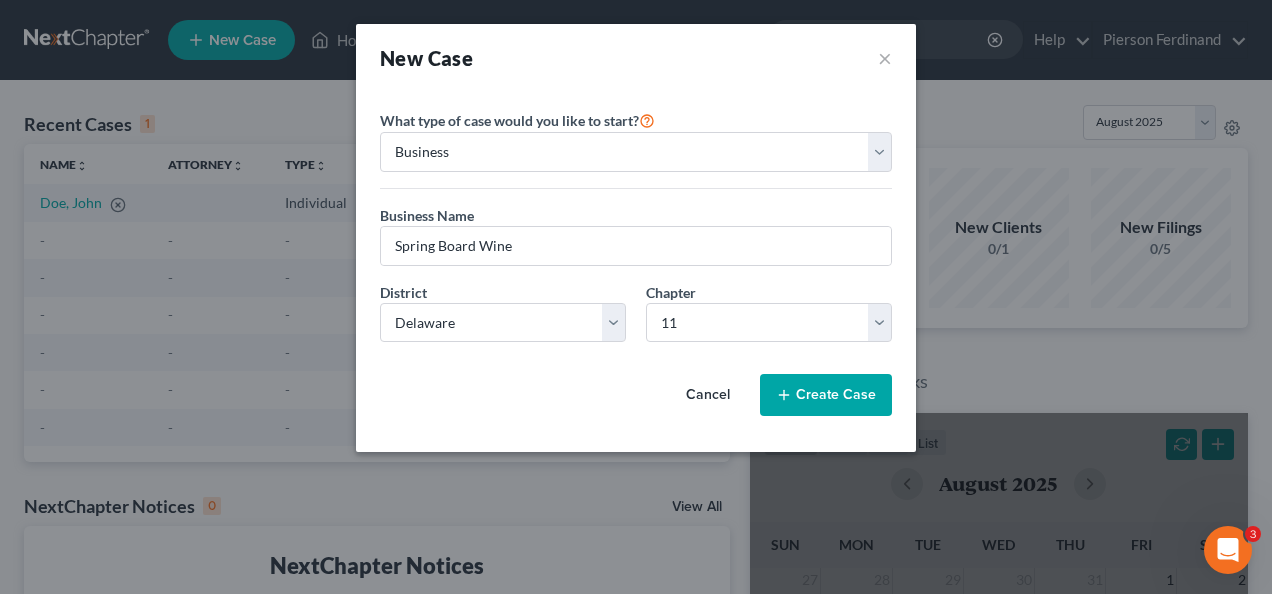 click on "Create Case" at bounding box center (826, 395) 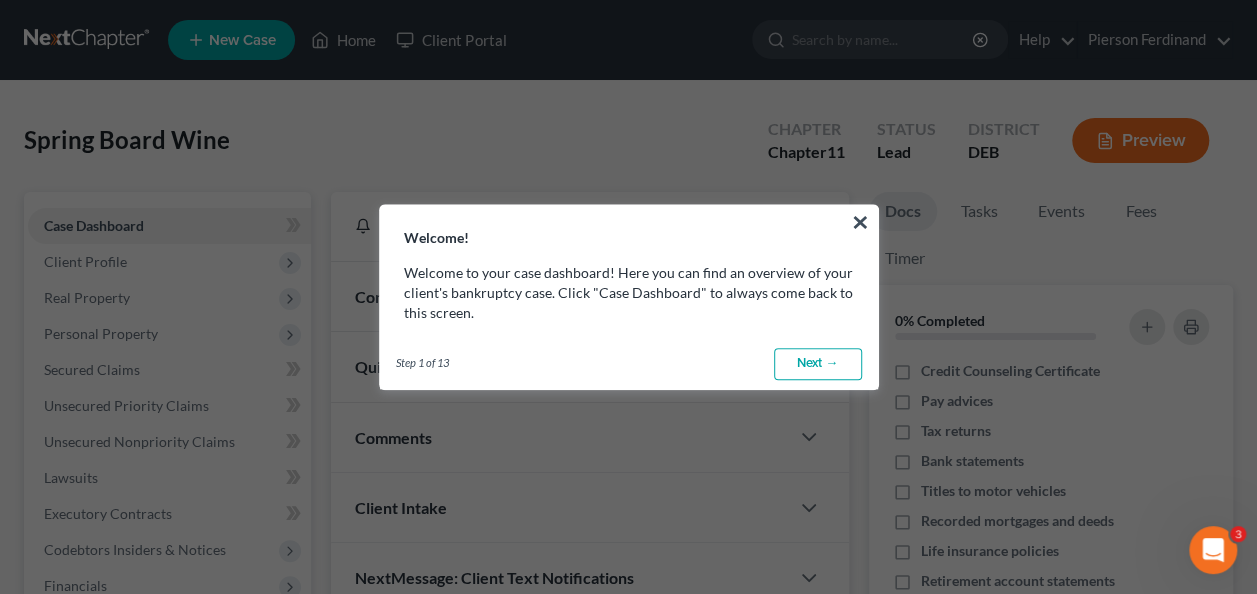 drag, startPoint x: 864, startPoint y: 226, endPoint x: 777, endPoint y: 226, distance: 87 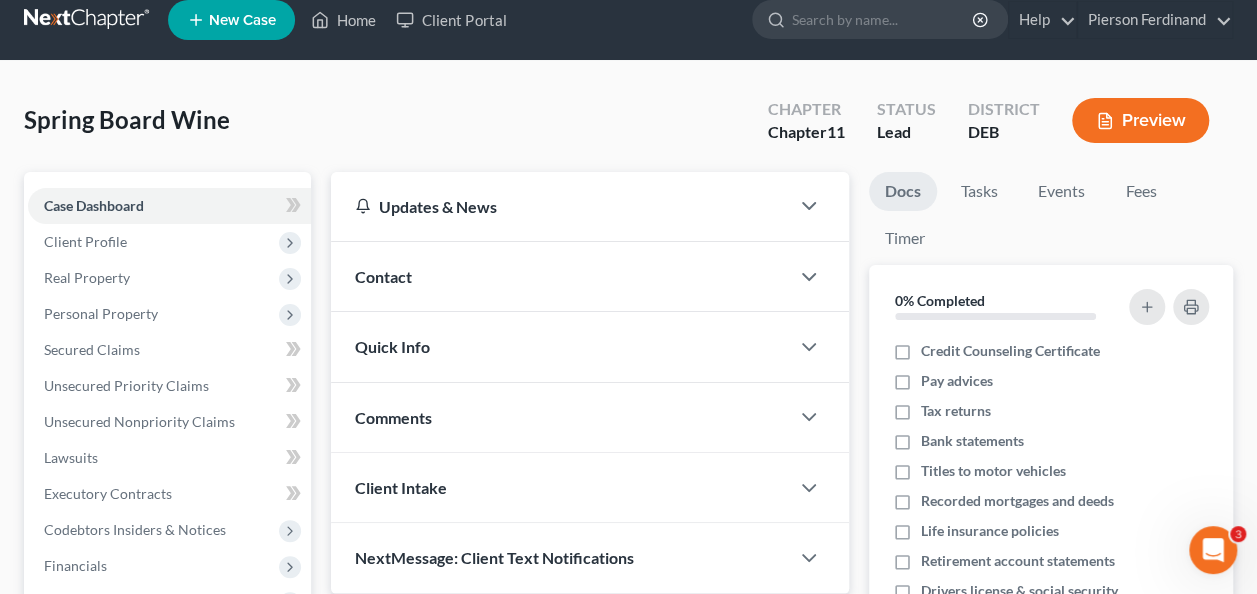 scroll, scrollTop: 0, scrollLeft: 0, axis: both 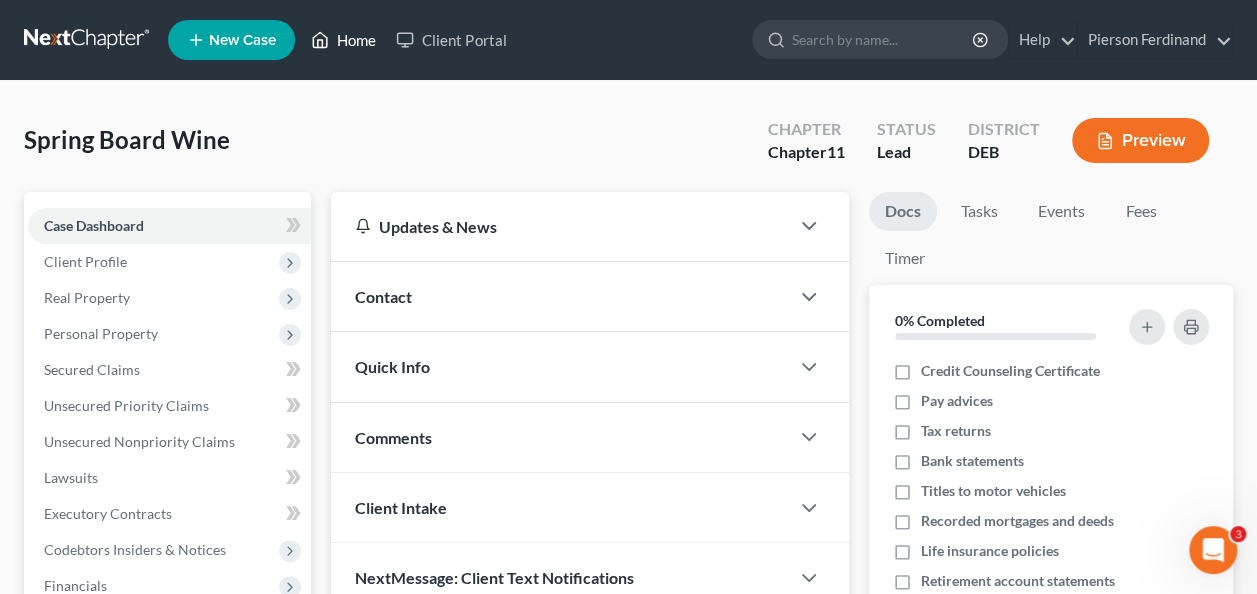 click on "Home" at bounding box center [343, 40] 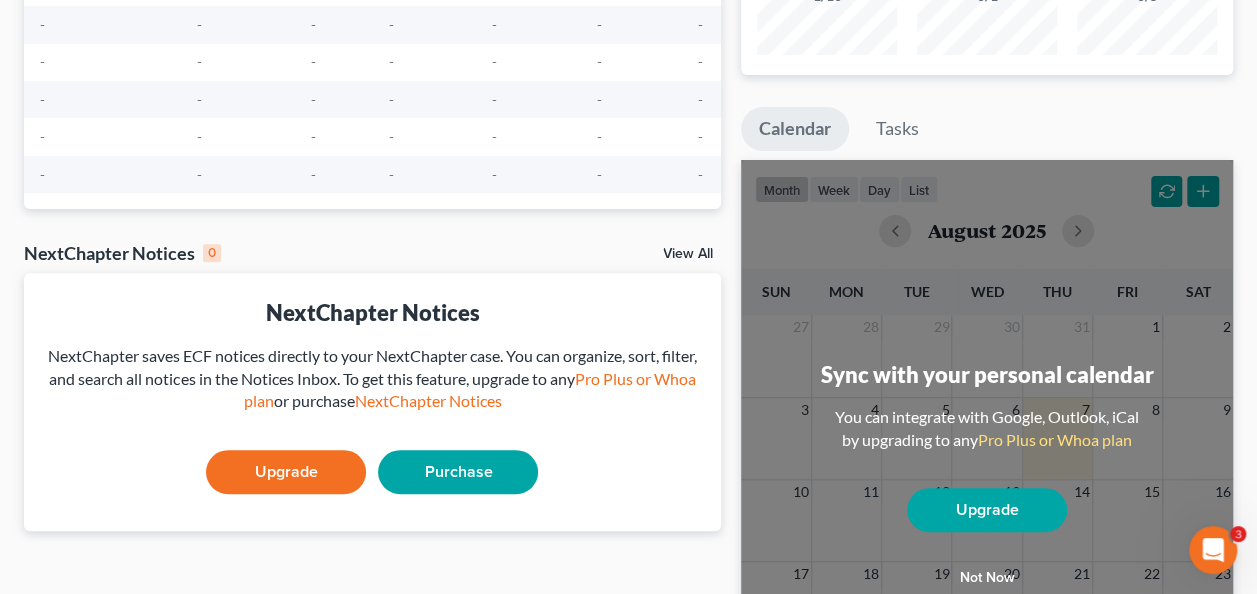 scroll, scrollTop: 500, scrollLeft: 0, axis: vertical 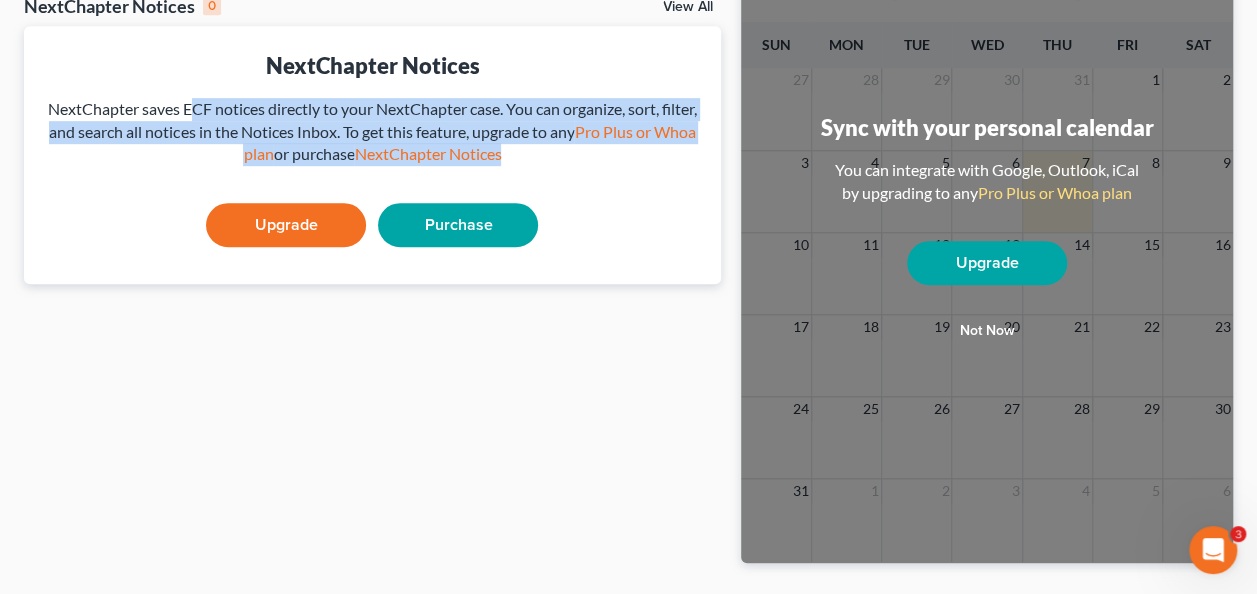 drag, startPoint x: 189, startPoint y: 94, endPoint x: 712, endPoint y: 154, distance: 526.4304 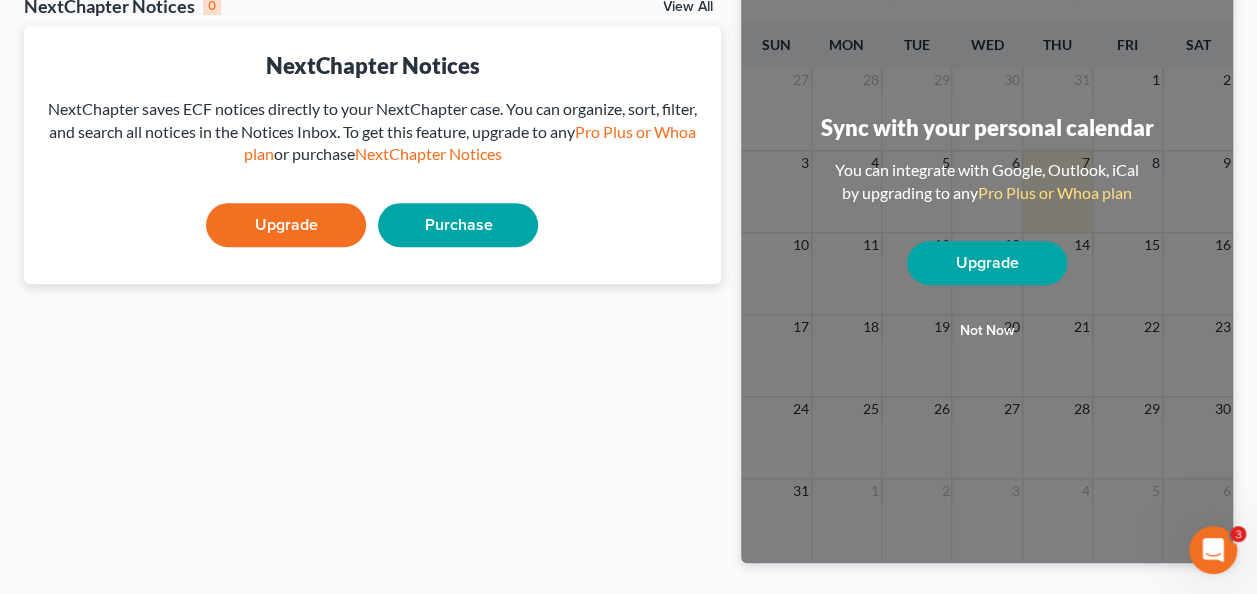 drag, startPoint x: 712, startPoint y: 154, endPoint x: 674, endPoint y: 190, distance: 52.34501 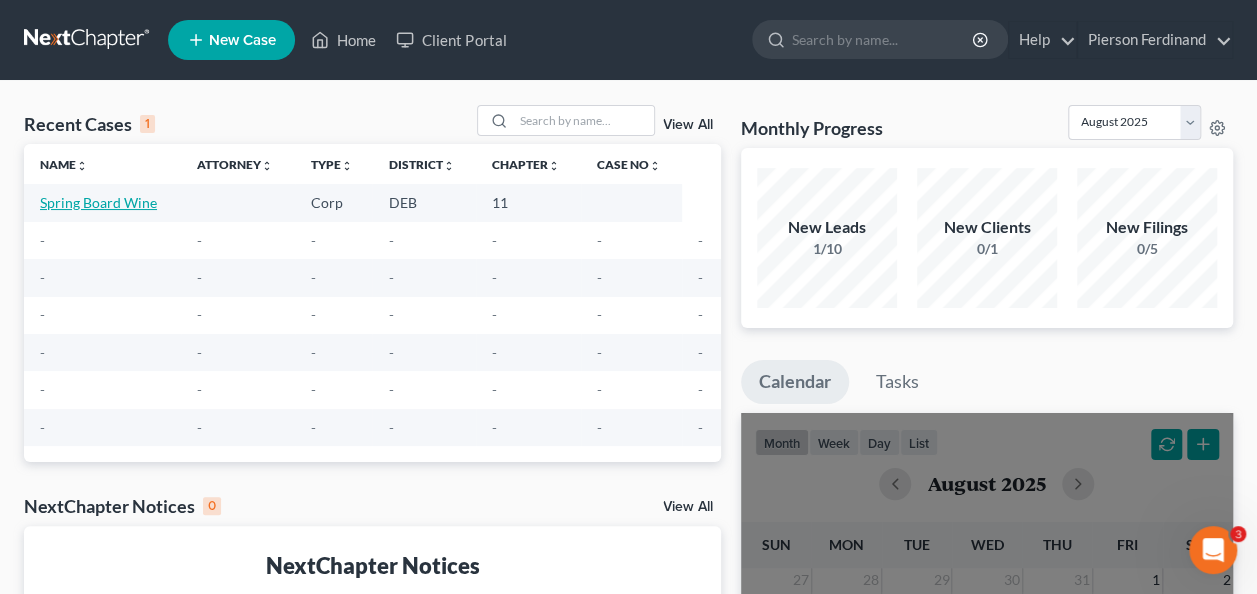 click on "Spring Board Wine" at bounding box center (98, 202) 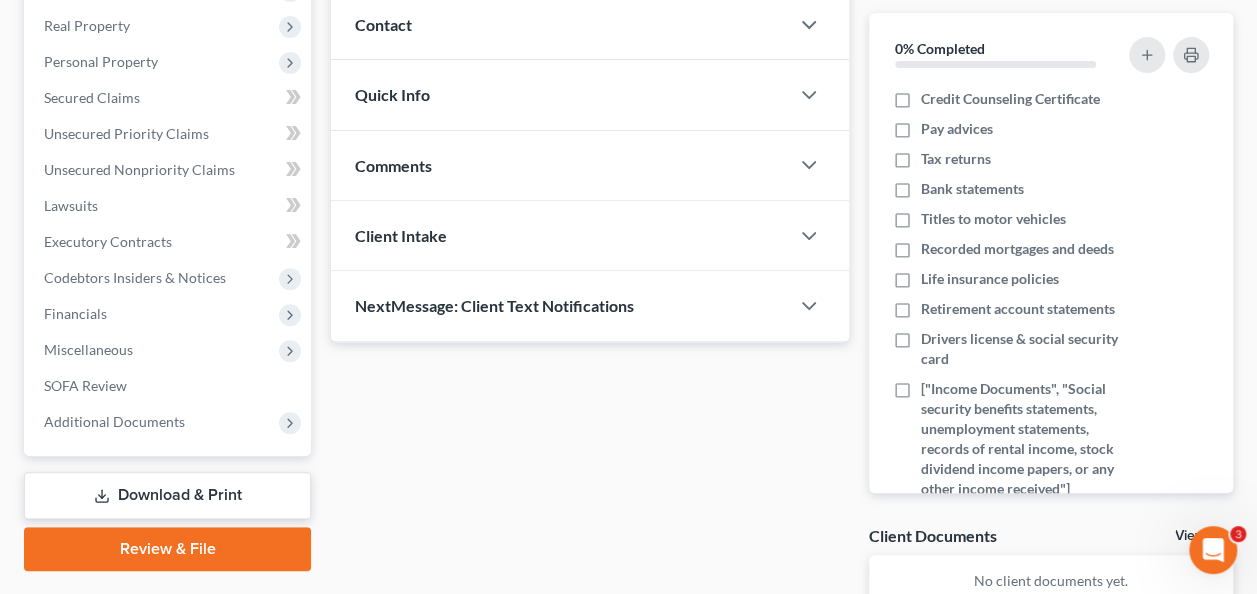 scroll, scrollTop: 300, scrollLeft: 0, axis: vertical 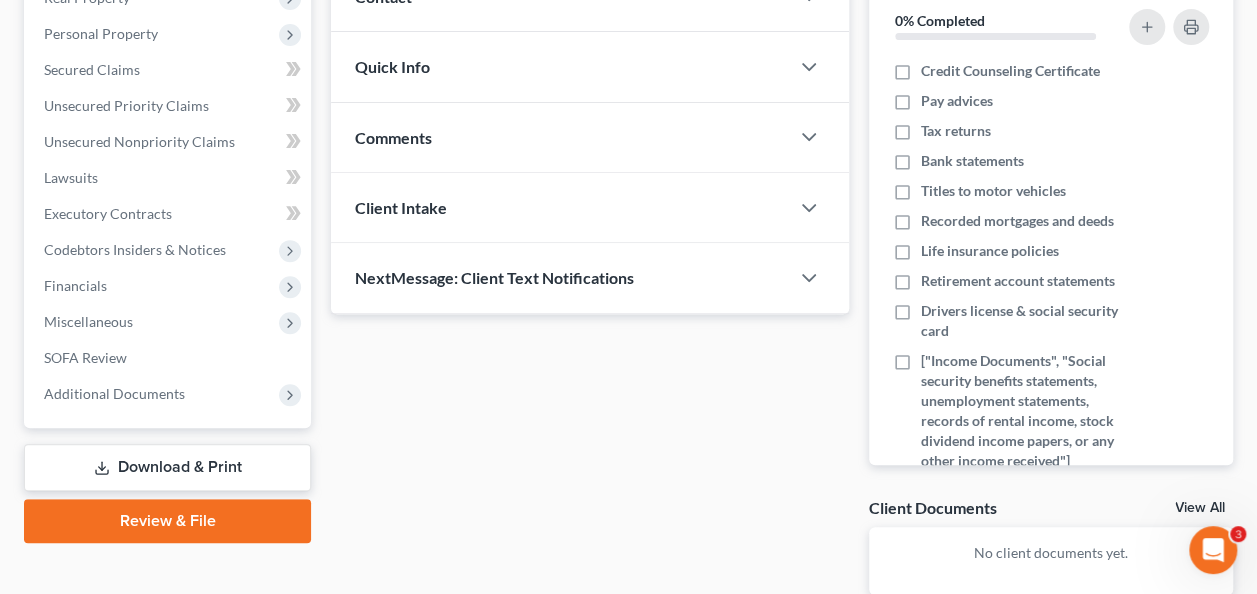 click on "Updates & News × Delaware District Notes Take a look at NextChapter's  District Notes  to see all available forms, plans, and filing options for your court as well as any updates that are coming soon!
Need Help Preparing and Filing this Case?  Simply click on the “Hire a Virtual Paralegal” option below! Contact
New Contact
Quick Info Status Discharged Discharged & Reported Discharge Litigation Dismissal Notice Dismissed Dismissed & Litigation Filed Filed / Pre 341 Inactive In Progress Lead Lost Lead Plan Confirmation Plan Failing Possible Post 341 Pre Confirmation Preparing to File Ready to File Ready to Sign Rejected Retained To Review Withdrawn As Counsel Referral Source
Select Word Of Mouth Previous Clients Direct Mail Website Google Search Modern Attorney Other (specify)
IC Date
None
close
Date
Time
chevron_left
August 2025
chevron_right
M" at bounding box center (590, 259) 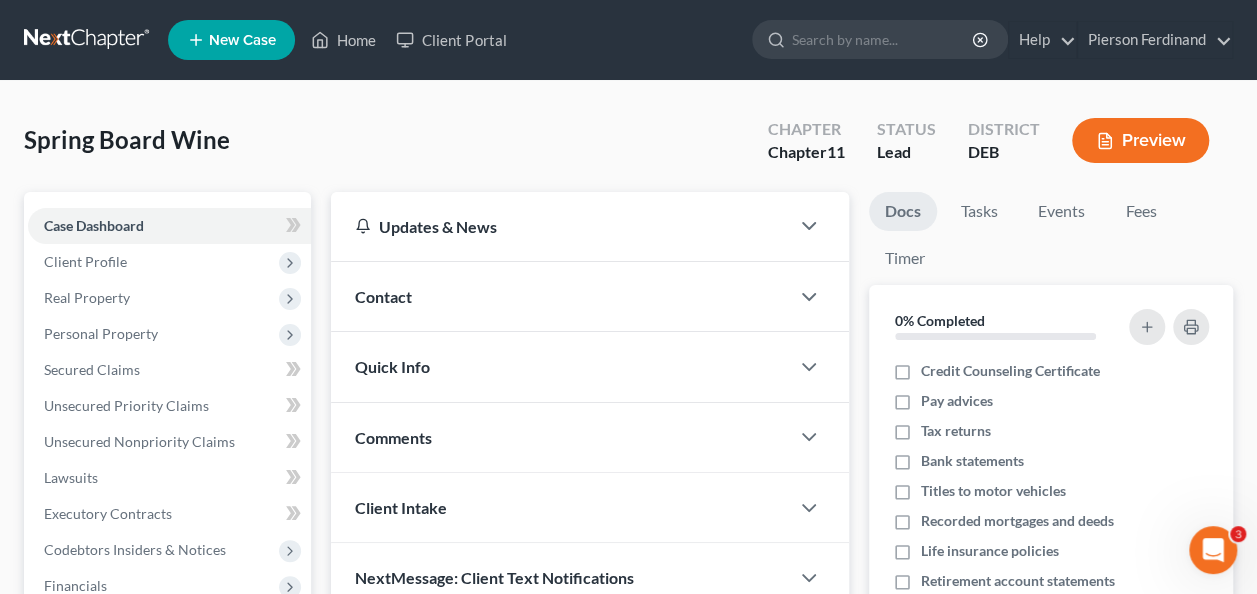 scroll, scrollTop: 0, scrollLeft: 0, axis: both 